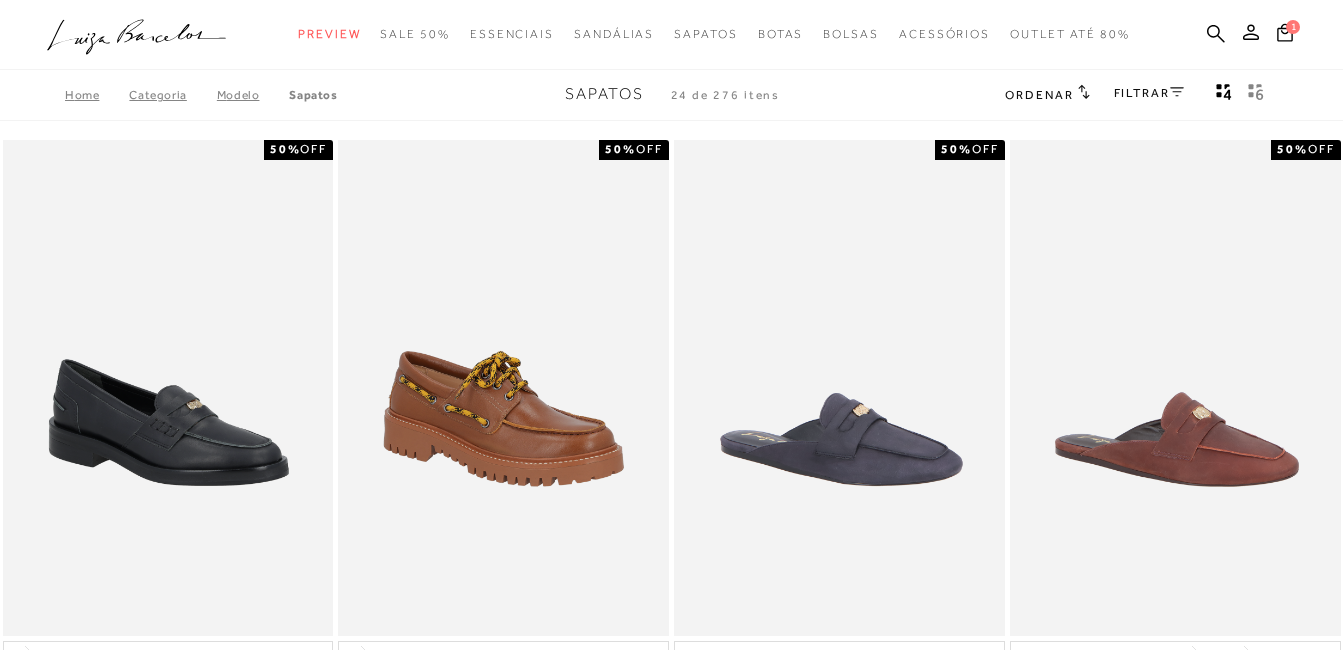 scroll, scrollTop: 0, scrollLeft: 0, axis: both 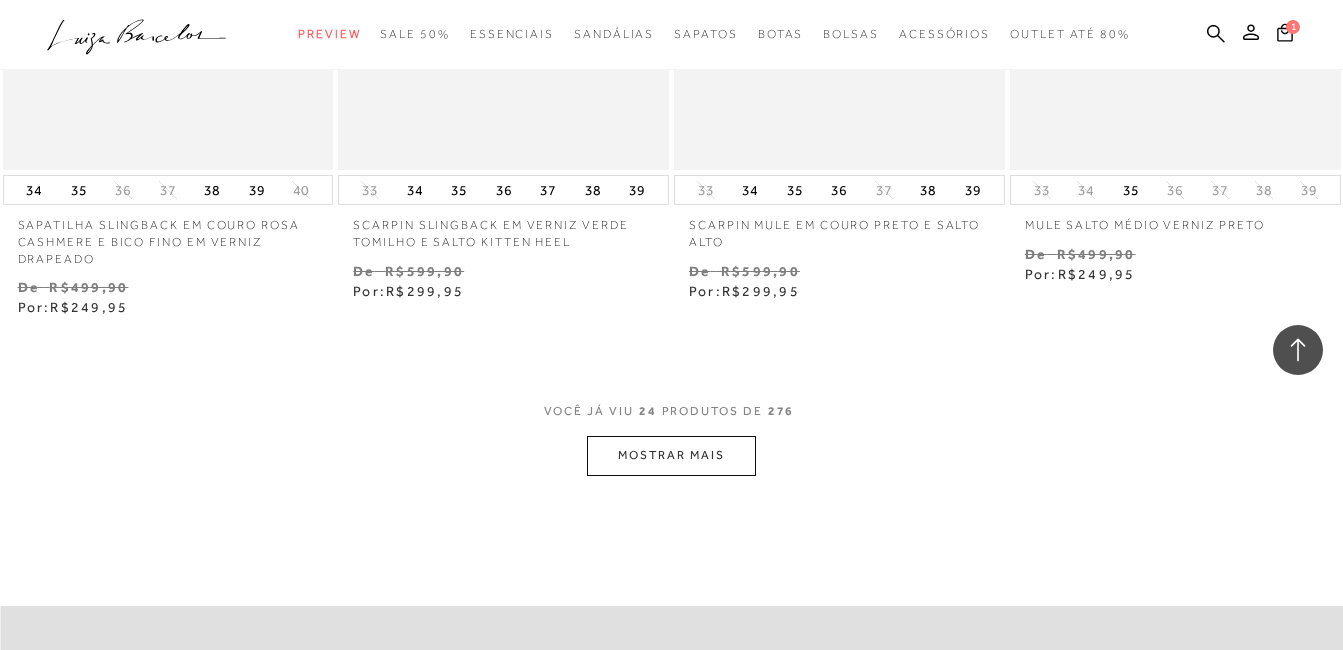 click on "MOSTRAR MAIS" at bounding box center [671, 455] 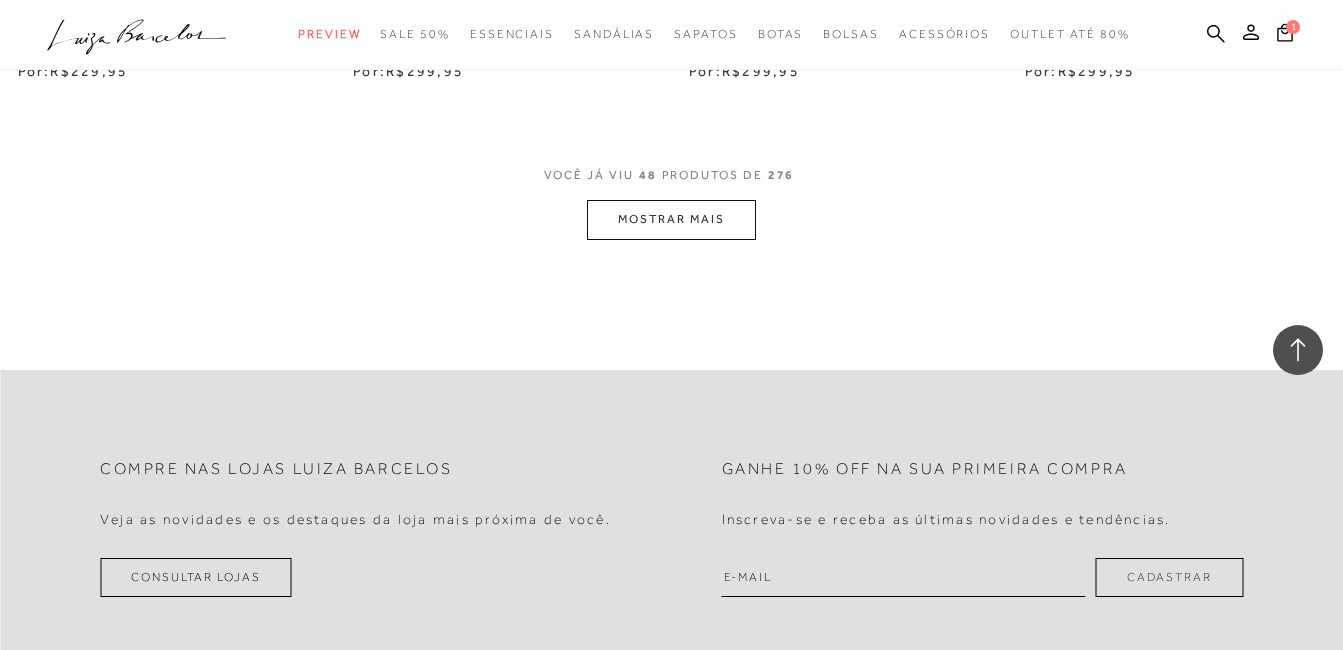 scroll, scrollTop: 7879, scrollLeft: 0, axis: vertical 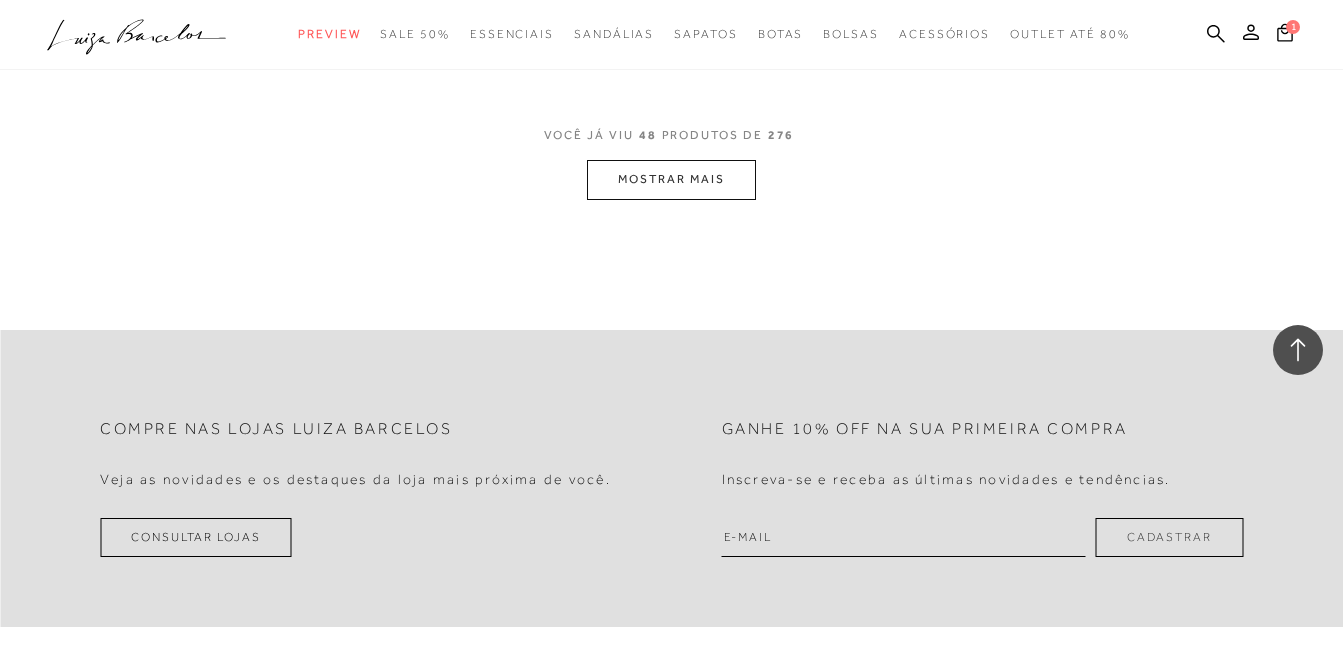 click on "MOSTRAR MAIS" at bounding box center (671, 179) 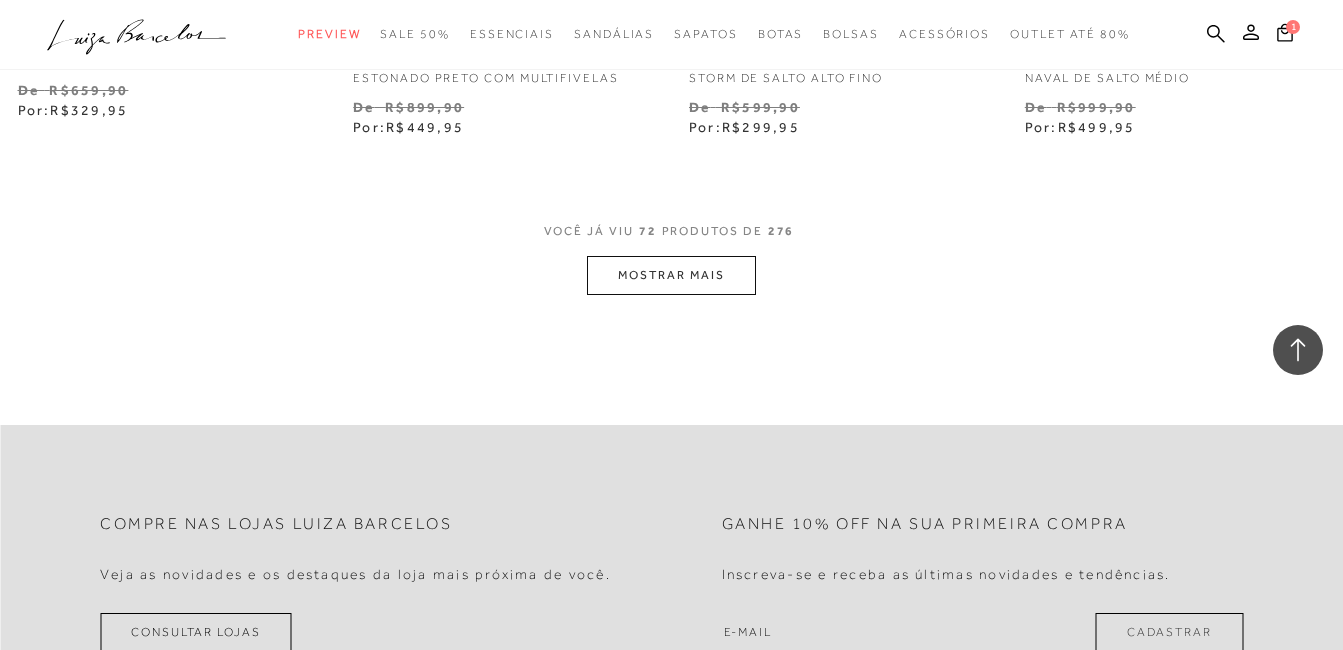 scroll, scrollTop: 11811, scrollLeft: 0, axis: vertical 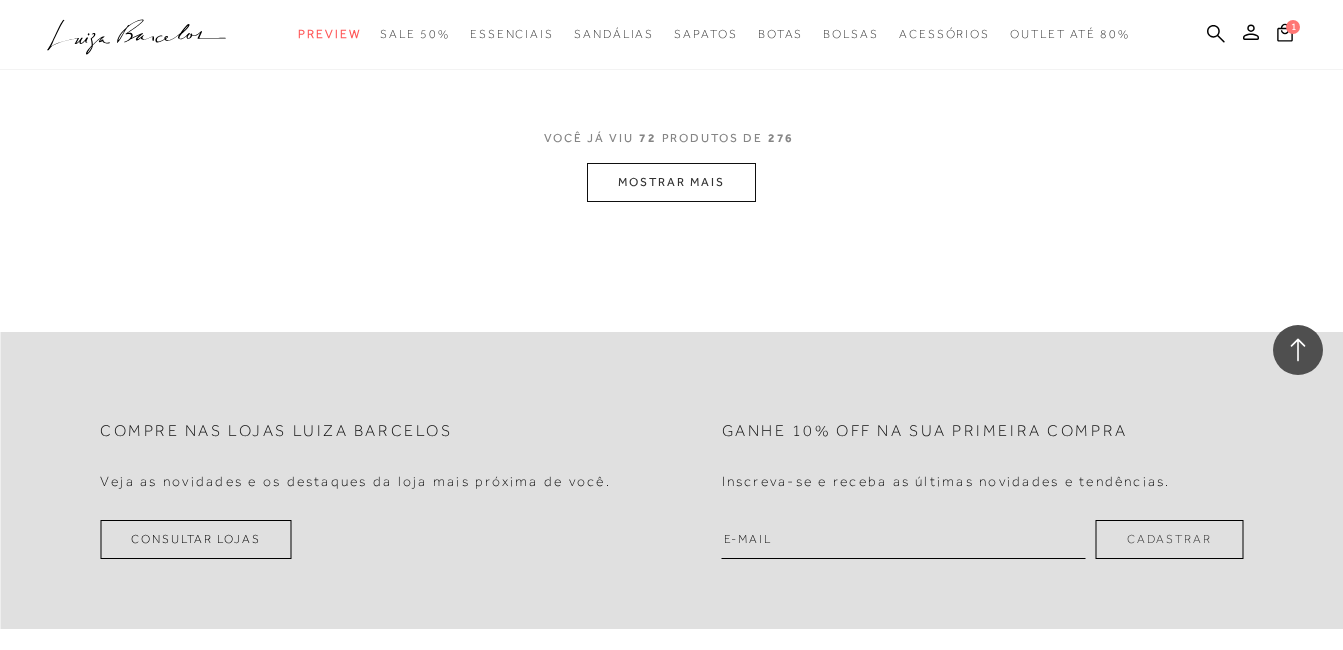 click on "MOSTRAR MAIS" at bounding box center [671, 182] 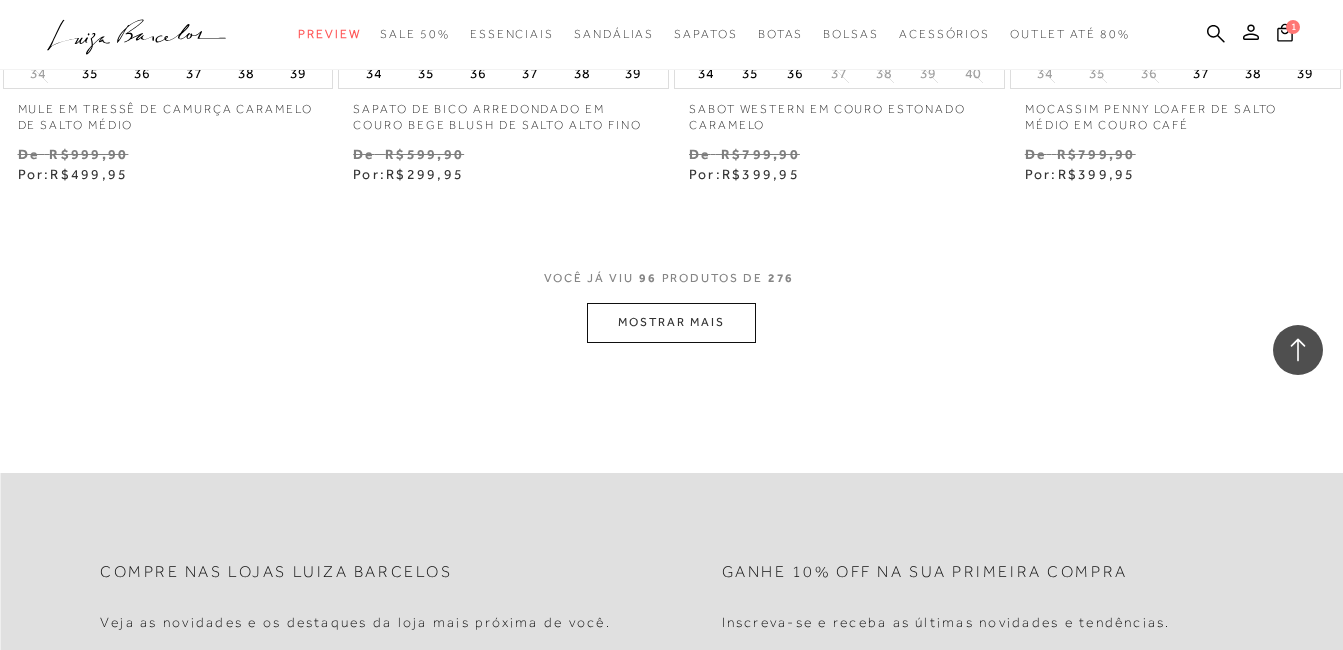 scroll, scrollTop: 15584, scrollLeft: 0, axis: vertical 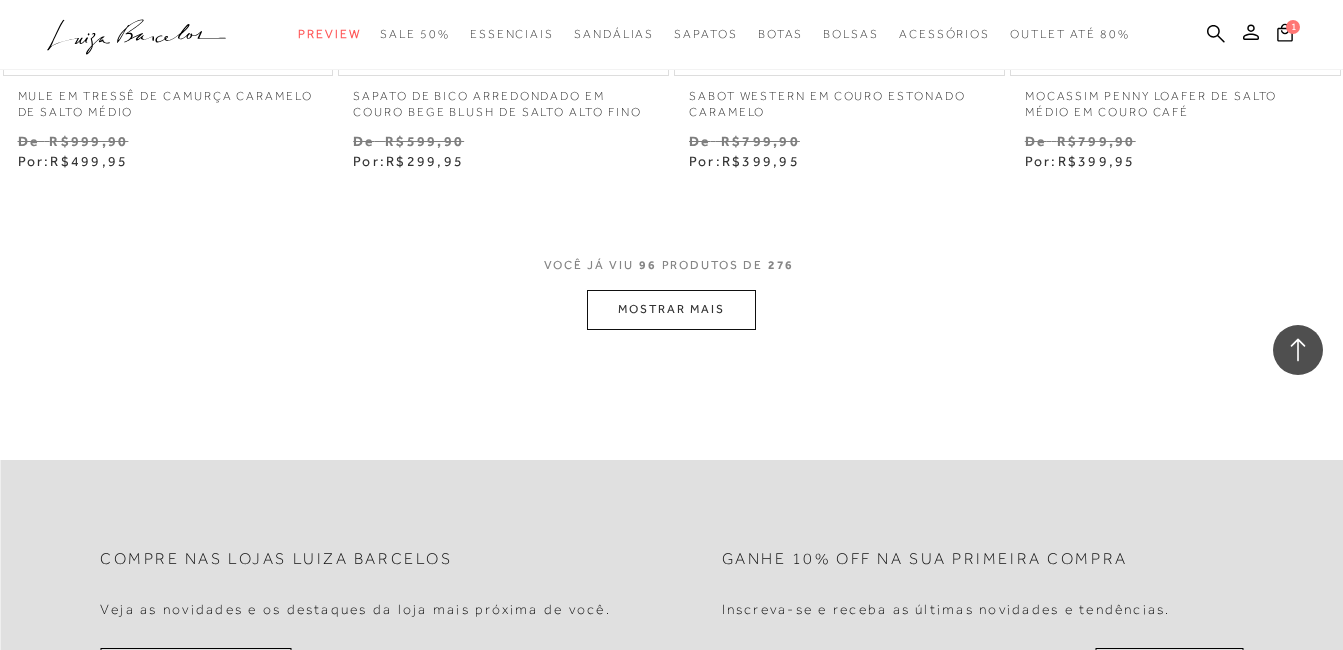 click on "MOSTRAR MAIS" at bounding box center (671, 309) 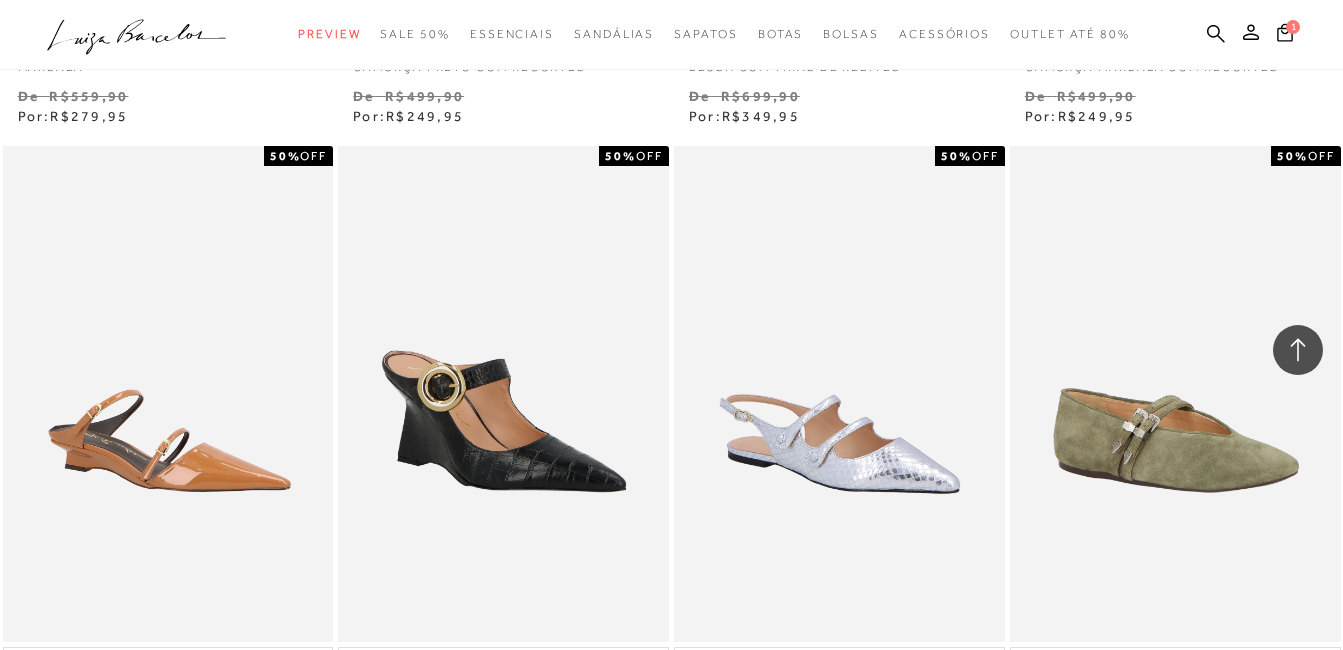 scroll, scrollTop: 16437, scrollLeft: 0, axis: vertical 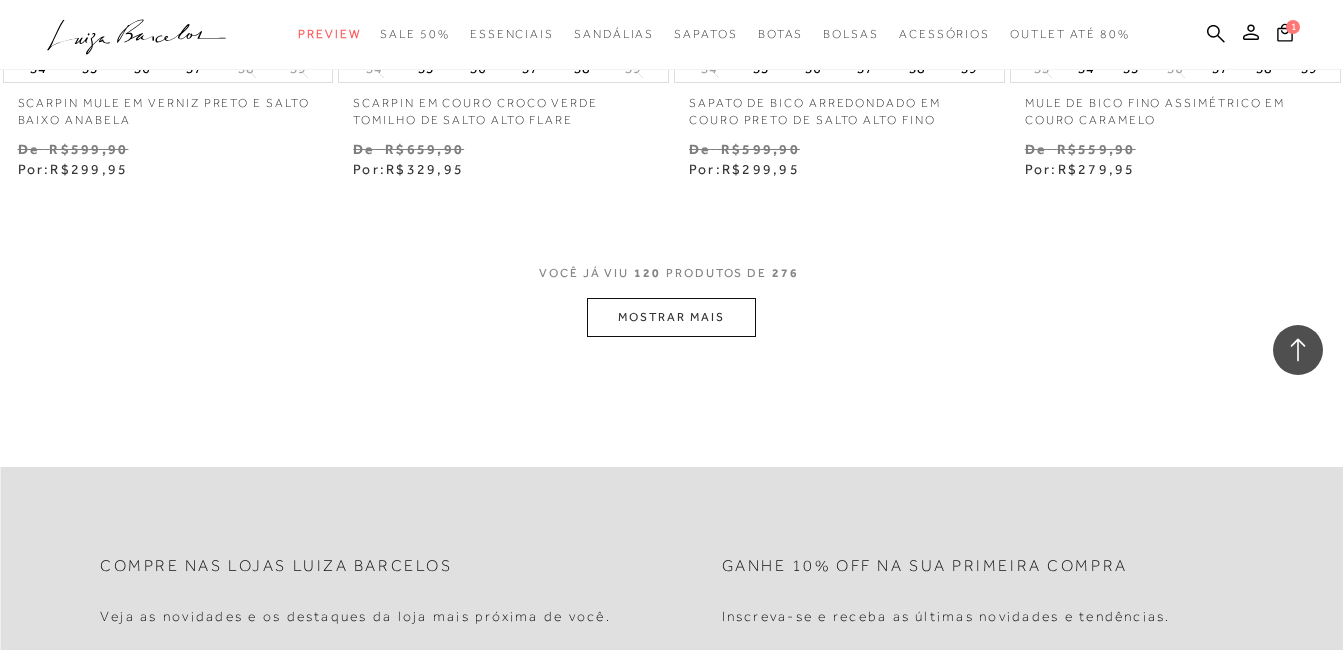 click on "MOSTRAR MAIS" at bounding box center (671, 317) 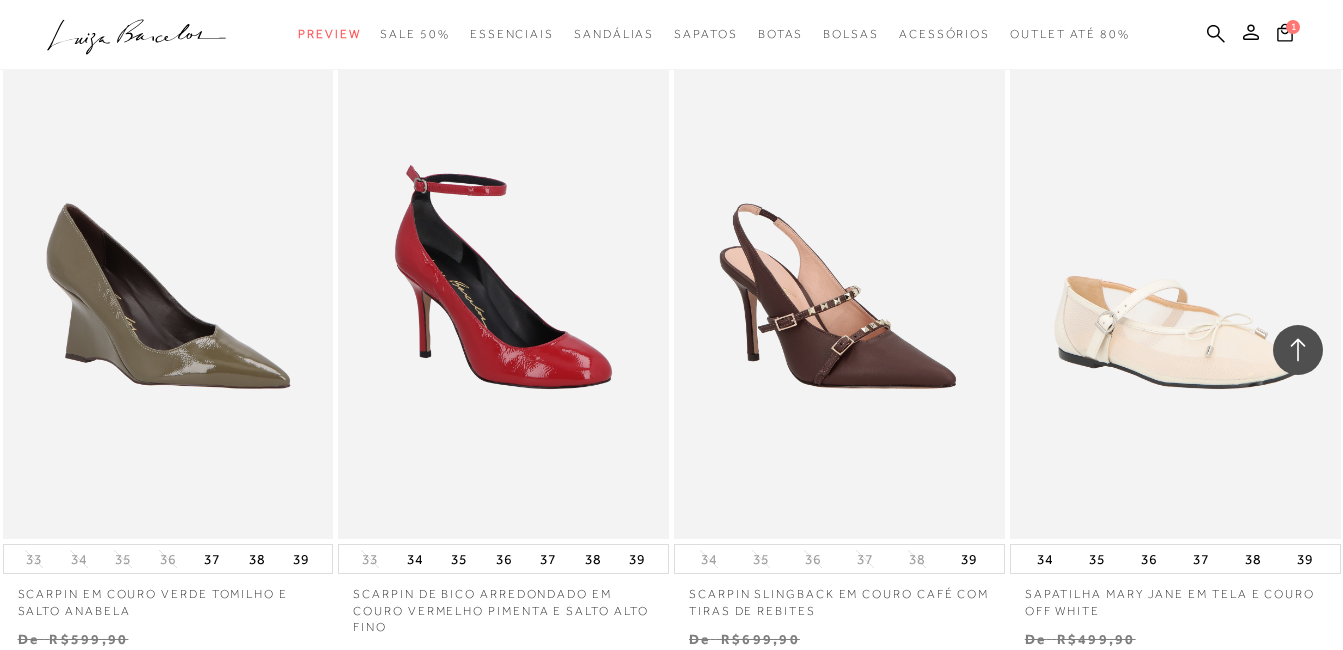 scroll, scrollTop: 22303, scrollLeft: 0, axis: vertical 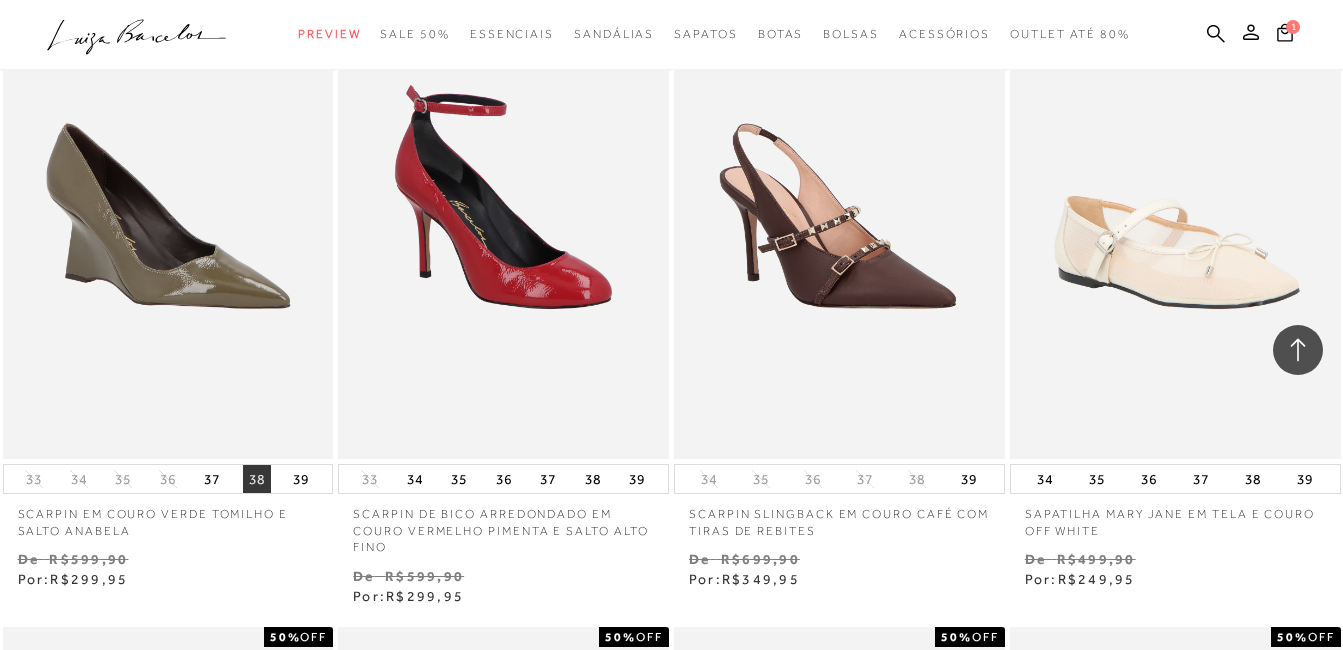 click on "38" at bounding box center [257, 479] 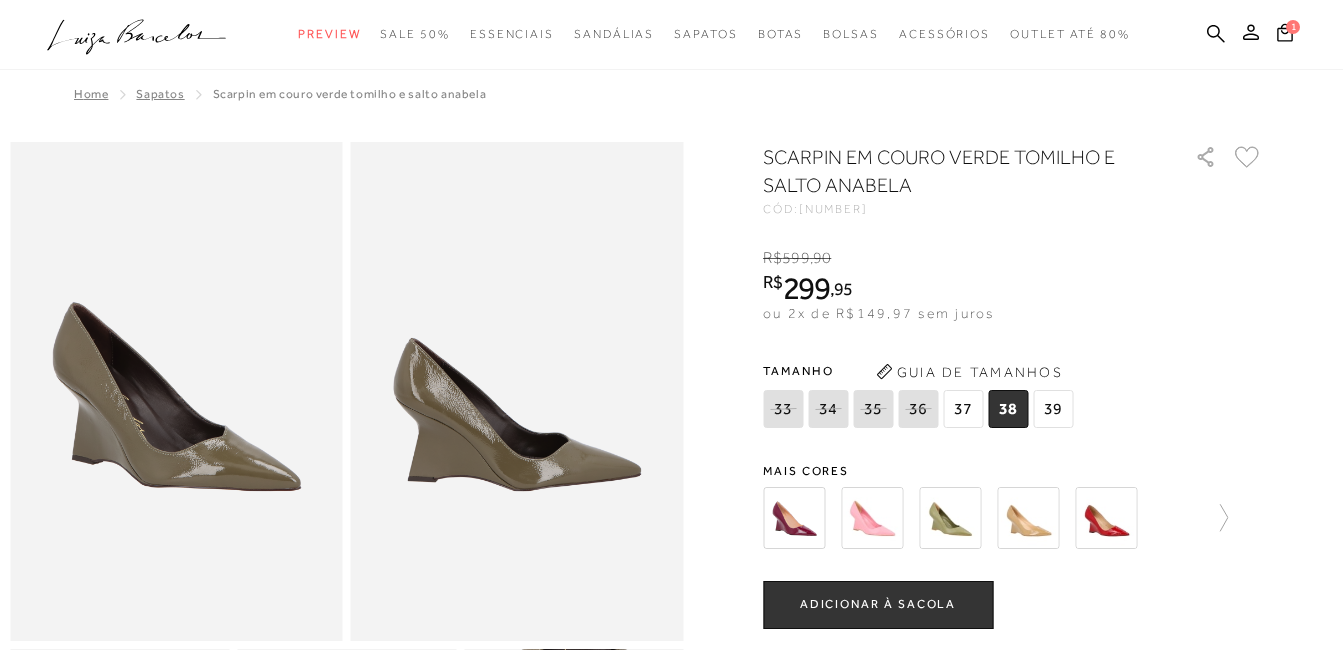 click on "ADICIONAR À SACOLA" at bounding box center (878, 604) 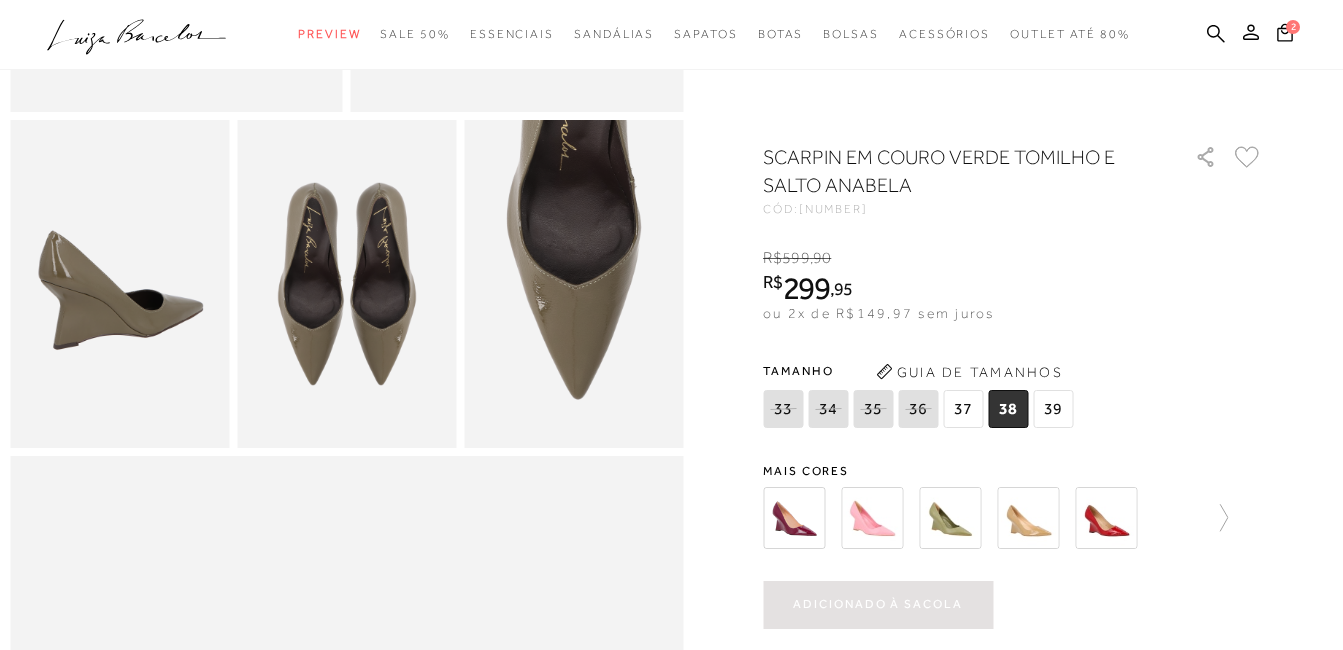 scroll, scrollTop: 560, scrollLeft: 0, axis: vertical 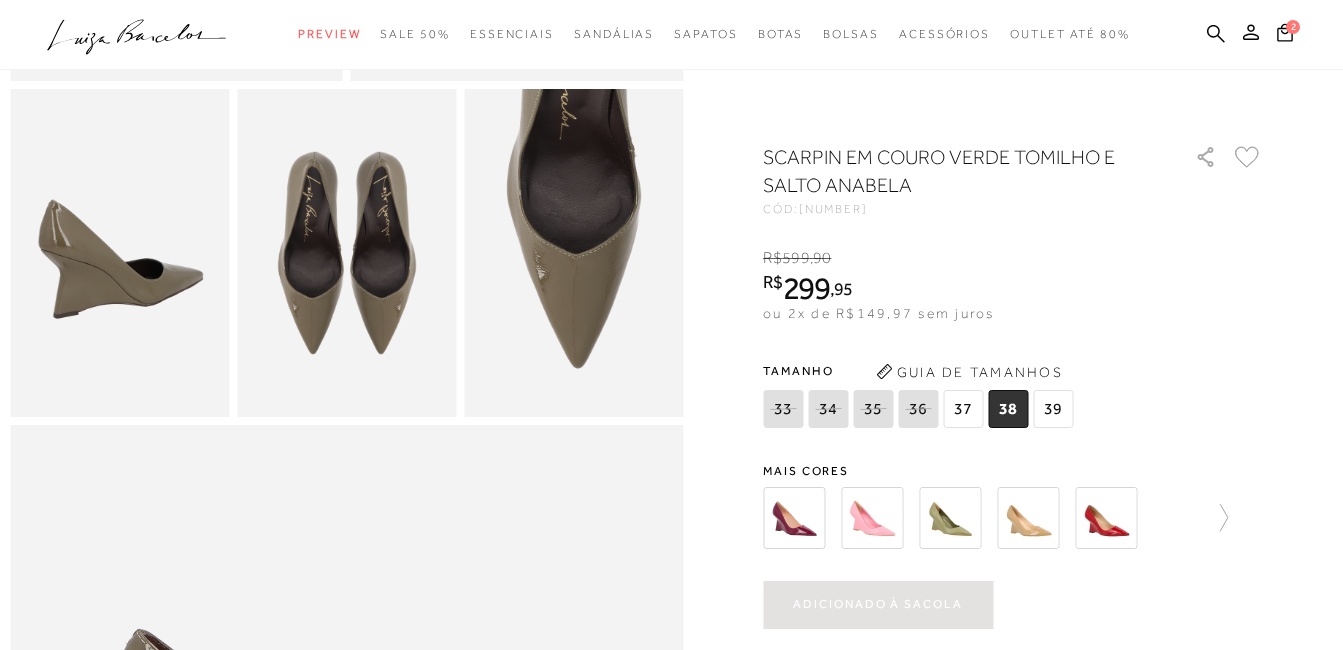 drag, startPoint x: 1357, startPoint y: 336, endPoint x: 742, endPoint y: 464, distance: 628.17914 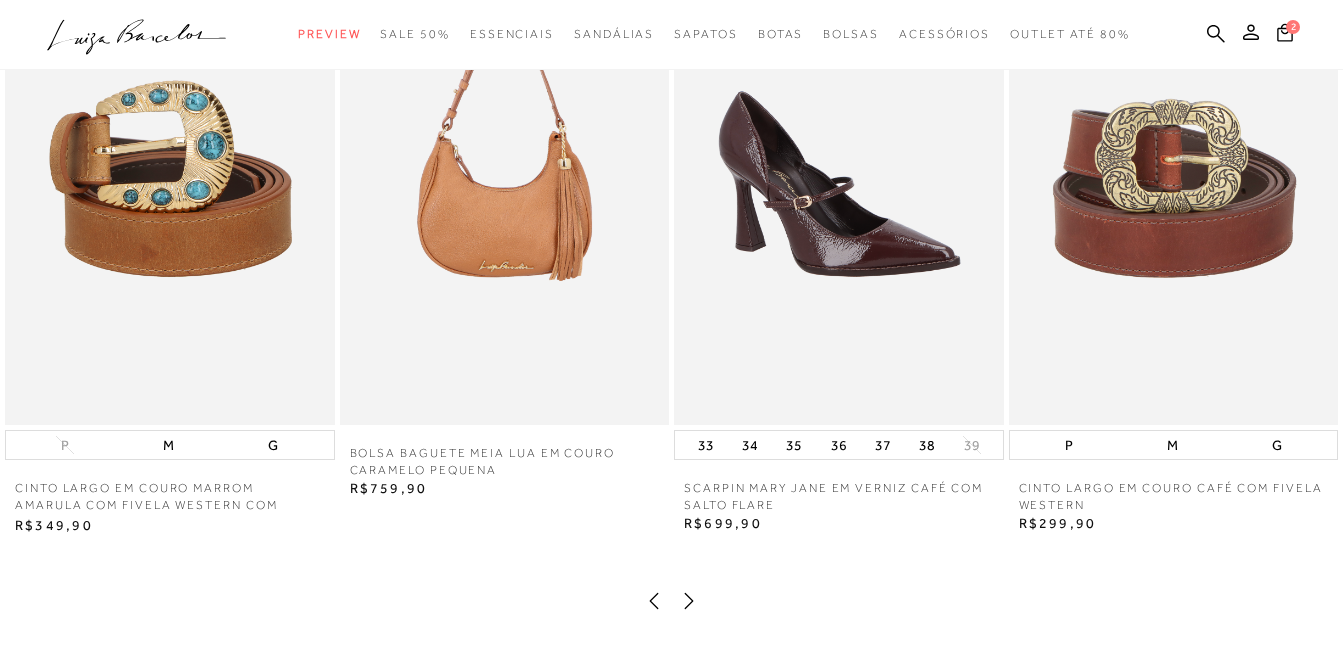 scroll, scrollTop: 2504, scrollLeft: 0, axis: vertical 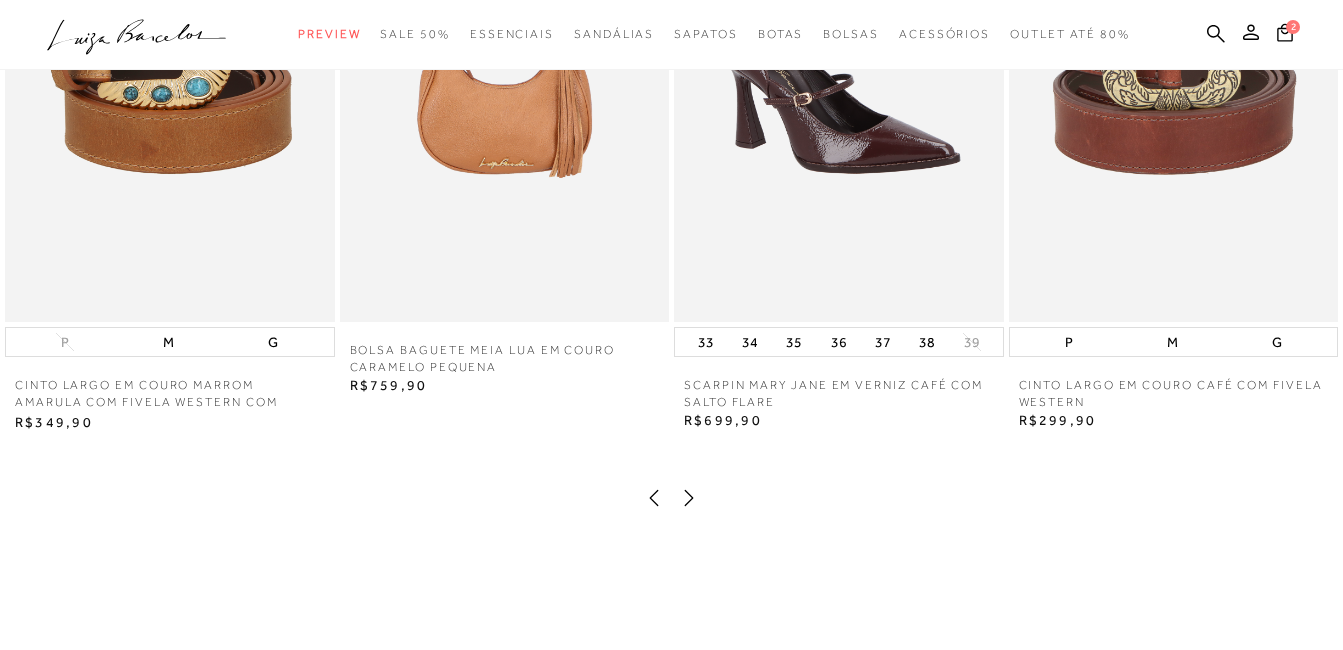 click 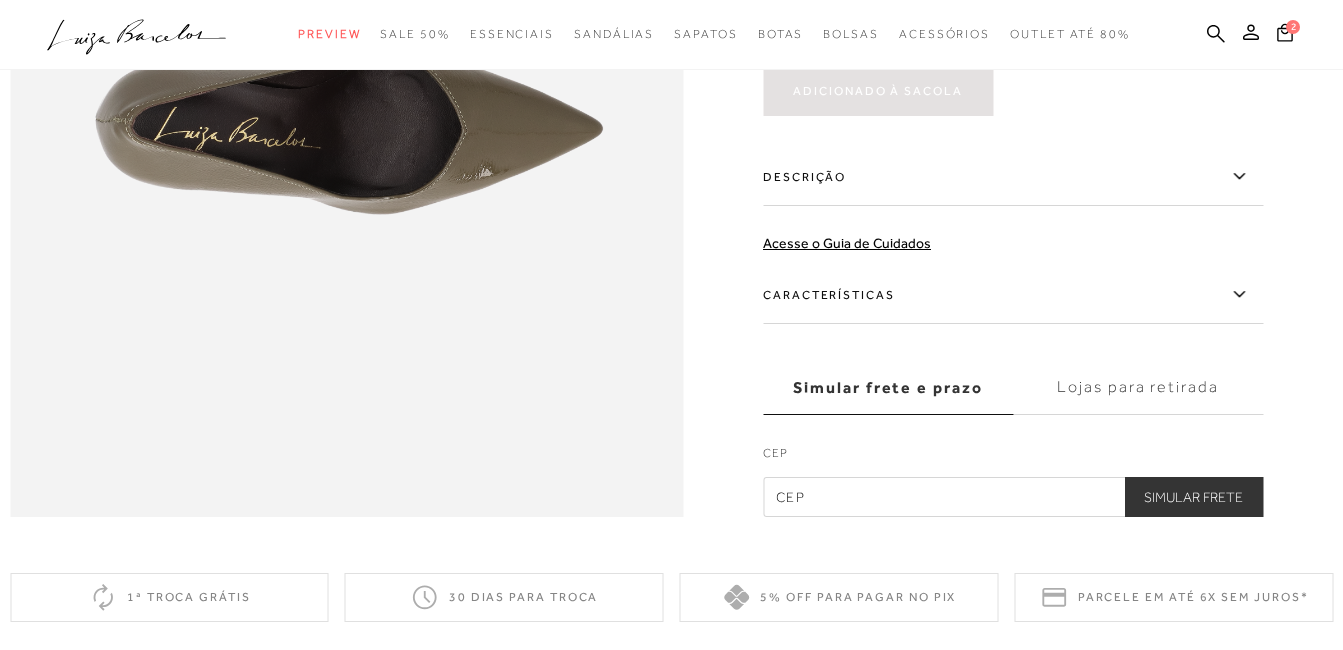 scroll, scrollTop: 1504, scrollLeft: 0, axis: vertical 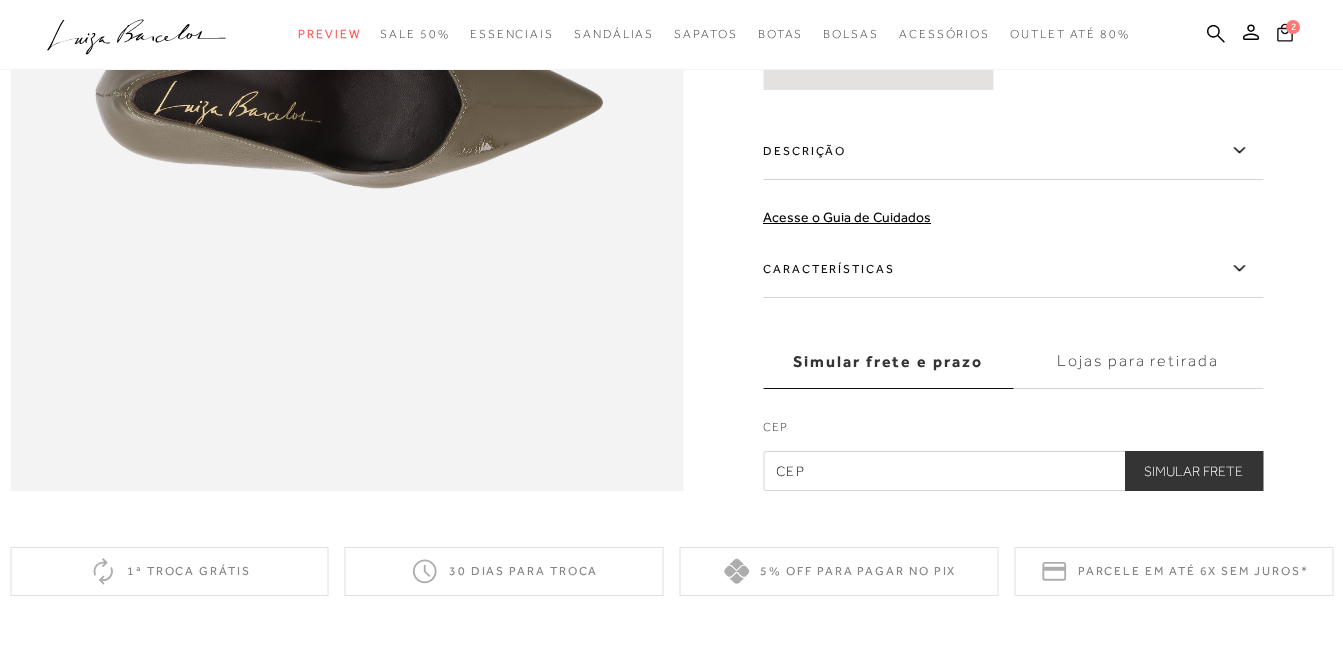 click on "2" at bounding box center (1293, 27) 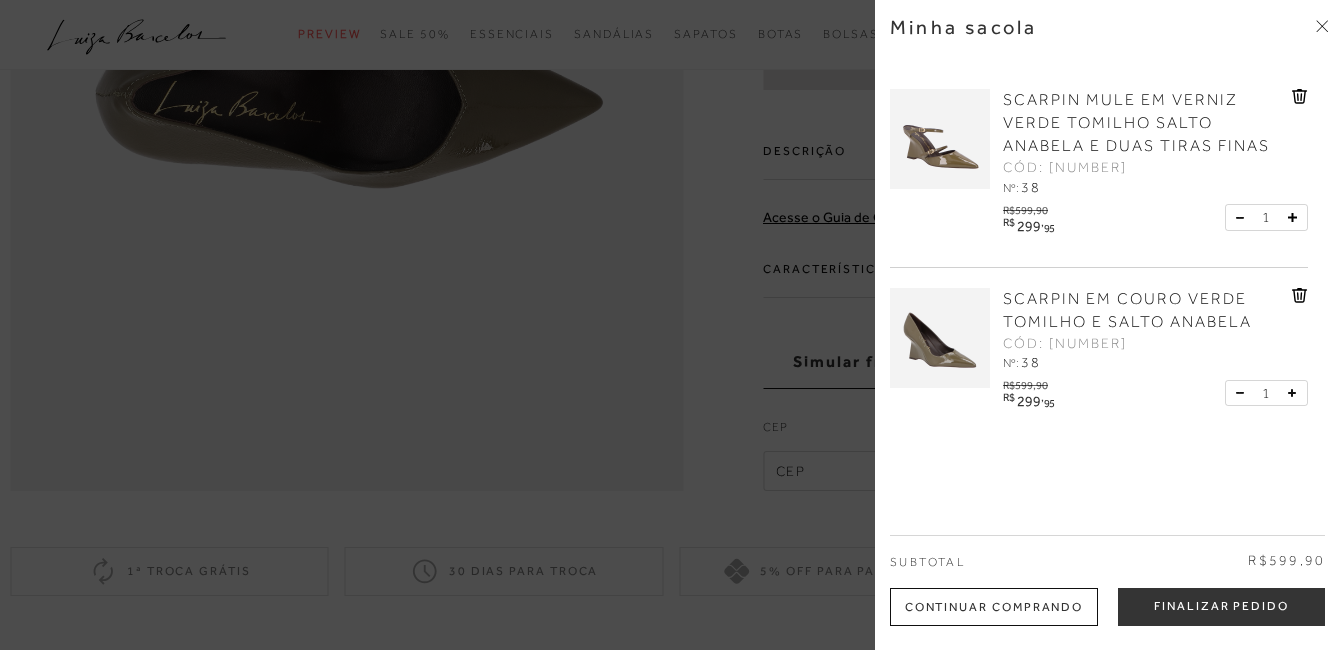 click 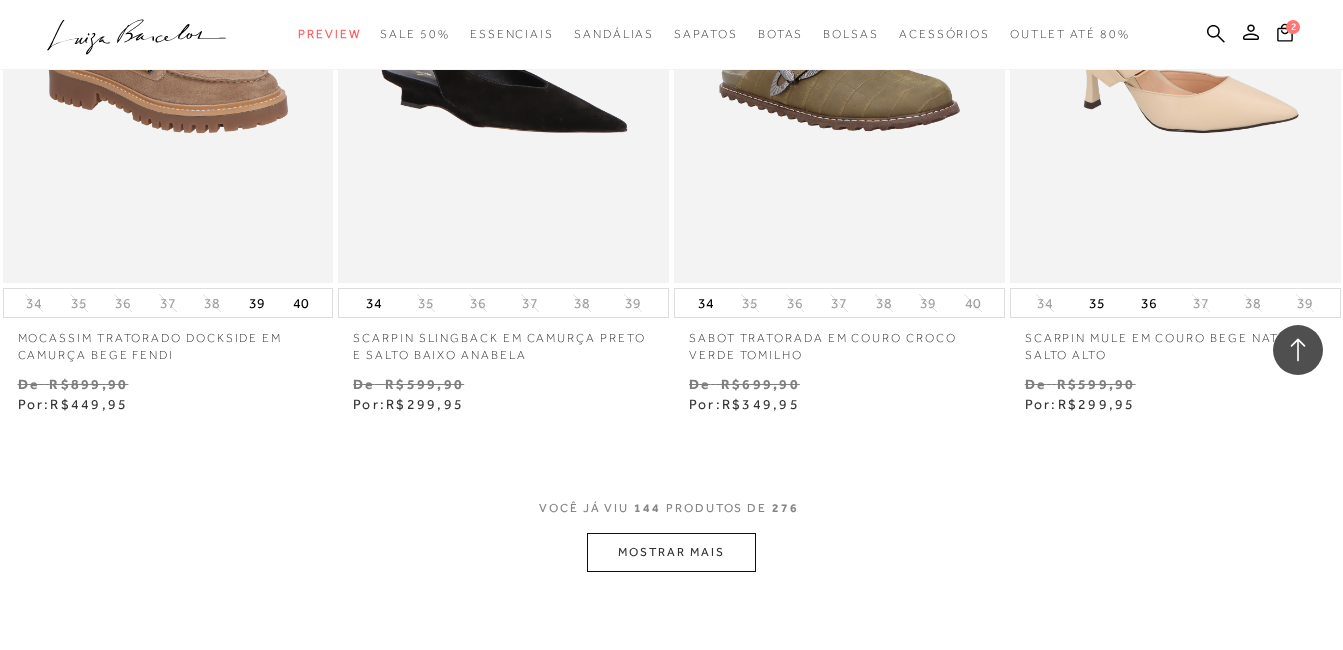 scroll, scrollTop: 22983, scrollLeft: 0, axis: vertical 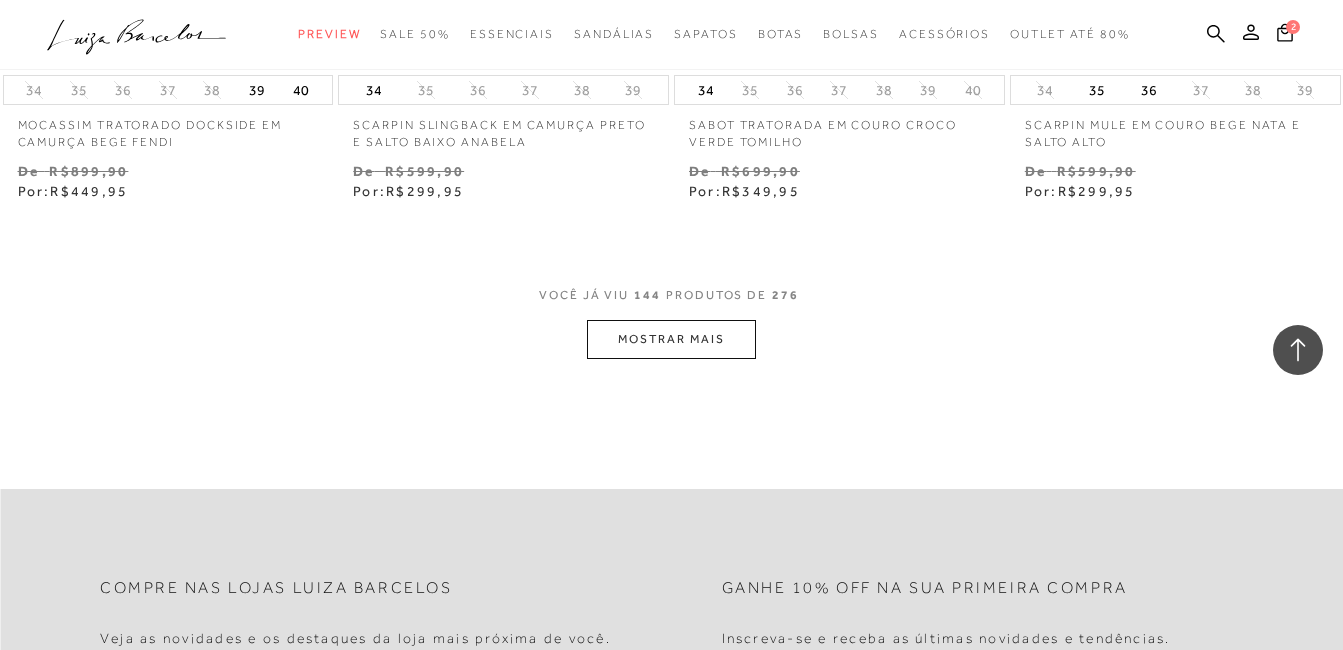 click on "MOSTRAR MAIS" at bounding box center (671, 339) 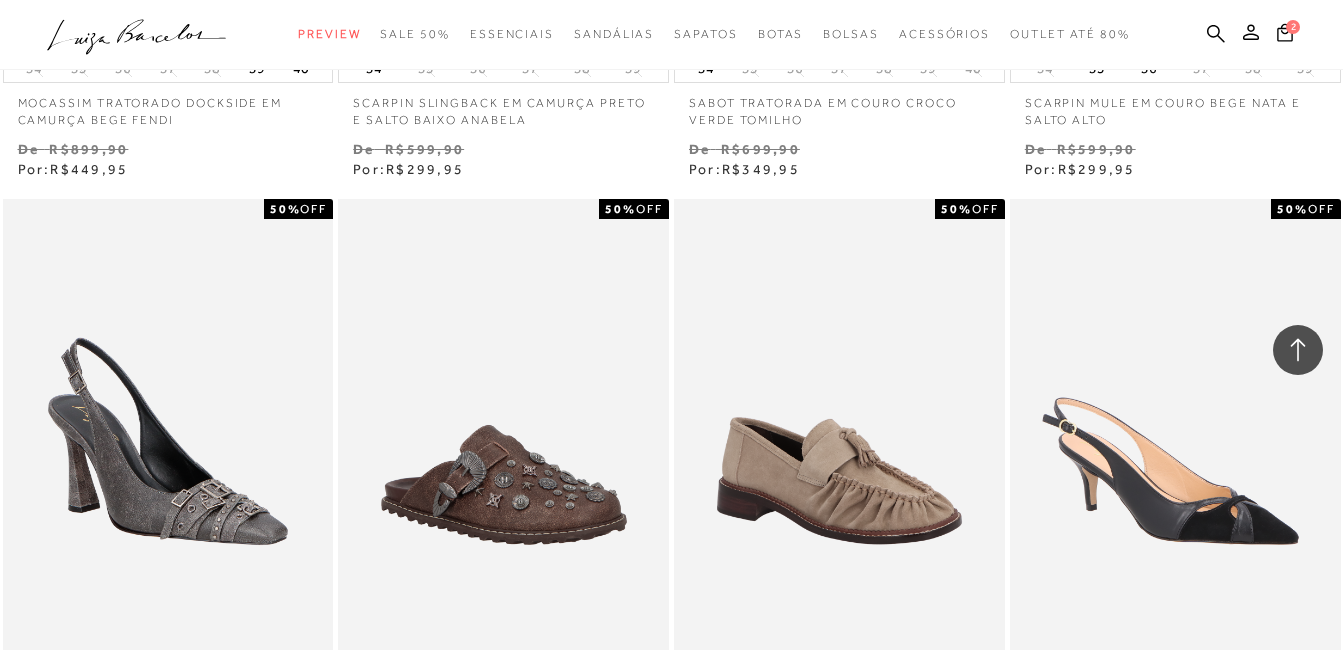 scroll, scrollTop: 23676, scrollLeft: 0, axis: vertical 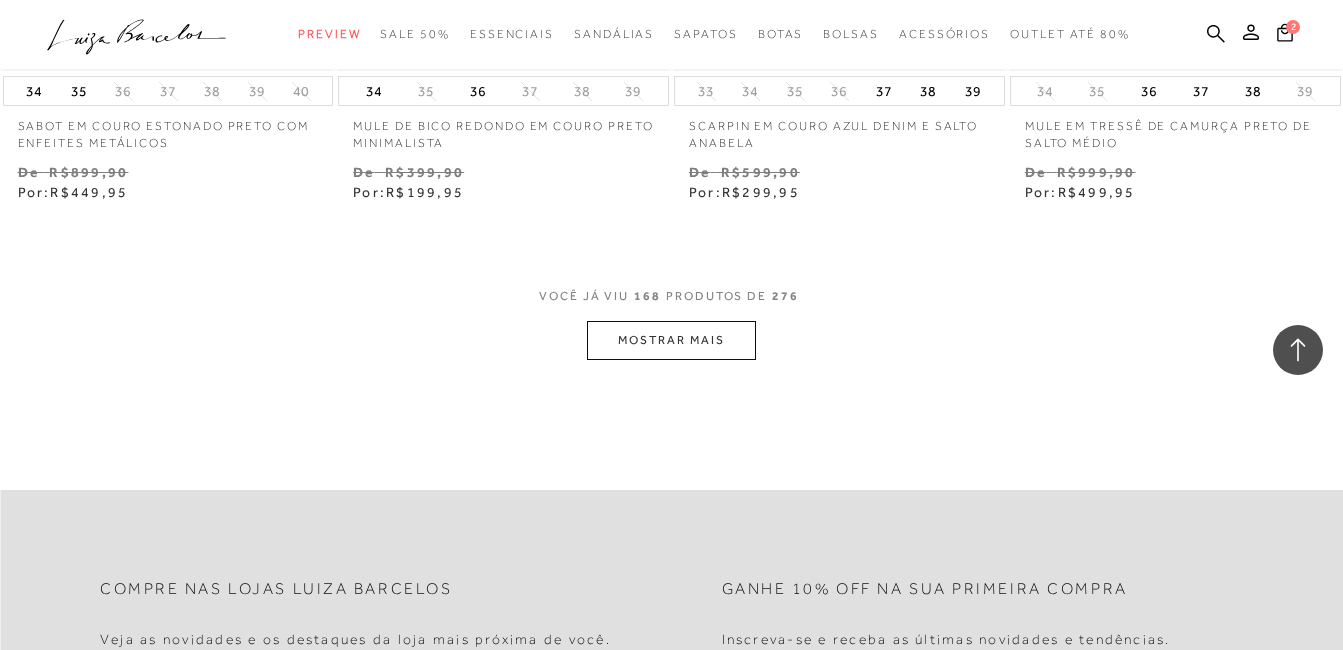 click on "MOSTRAR MAIS" at bounding box center [671, 340] 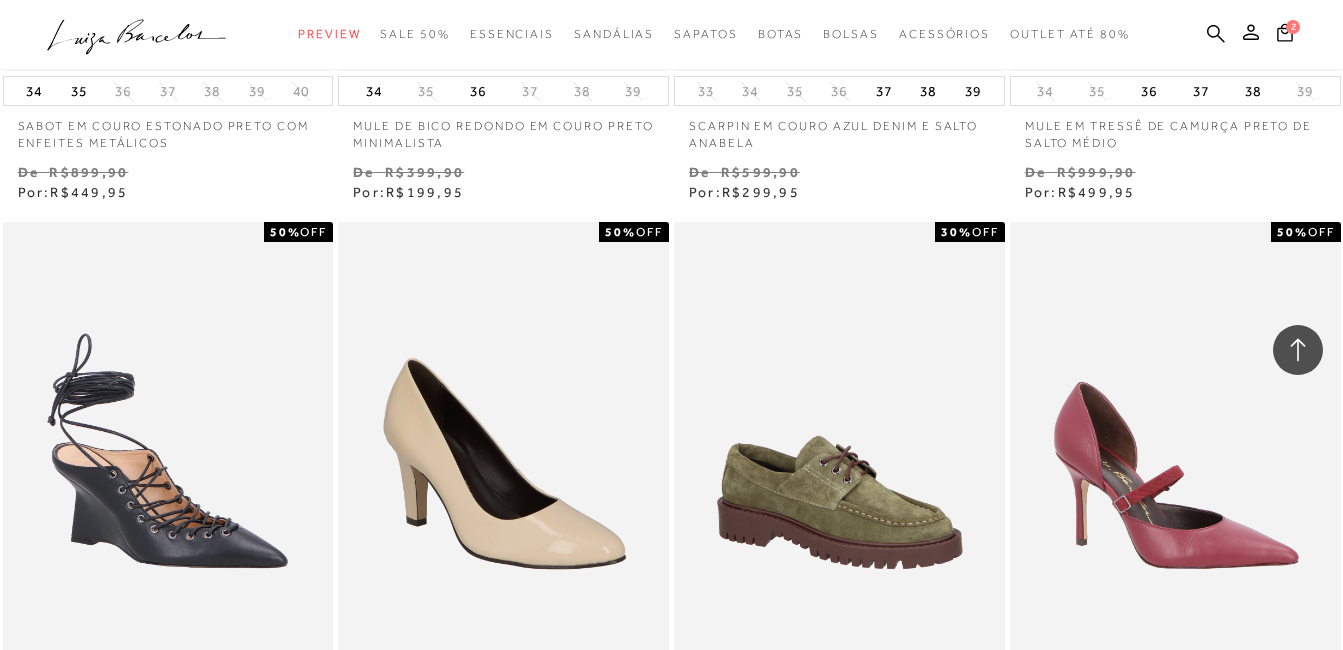 scroll, scrollTop: 27396, scrollLeft: 0, axis: vertical 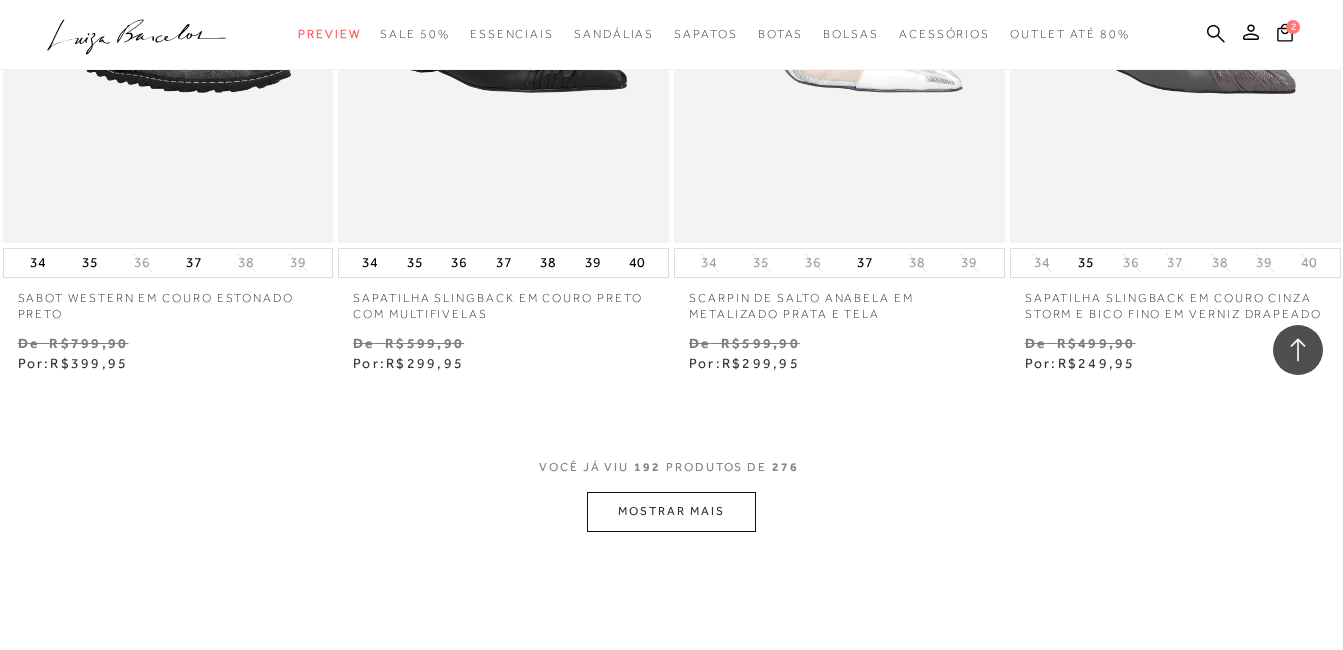 click on "MOSTRAR MAIS" at bounding box center (671, 511) 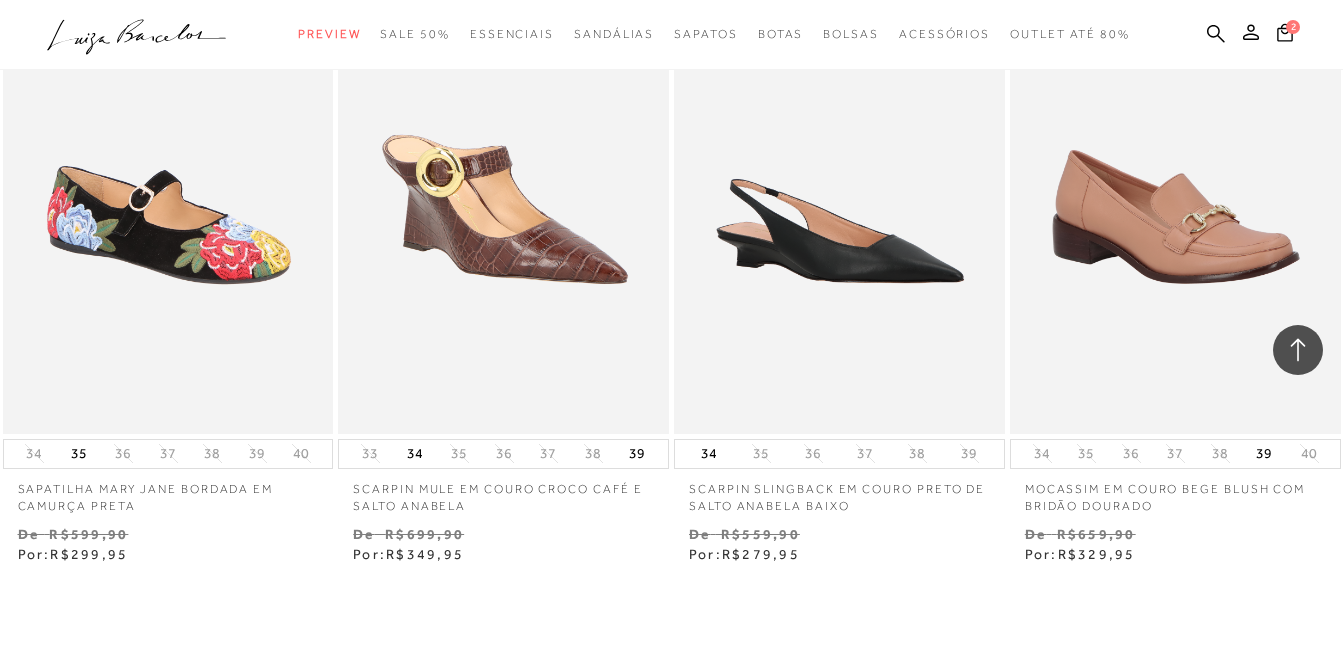 scroll, scrollTop: 35155, scrollLeft: 0, axis: vertical 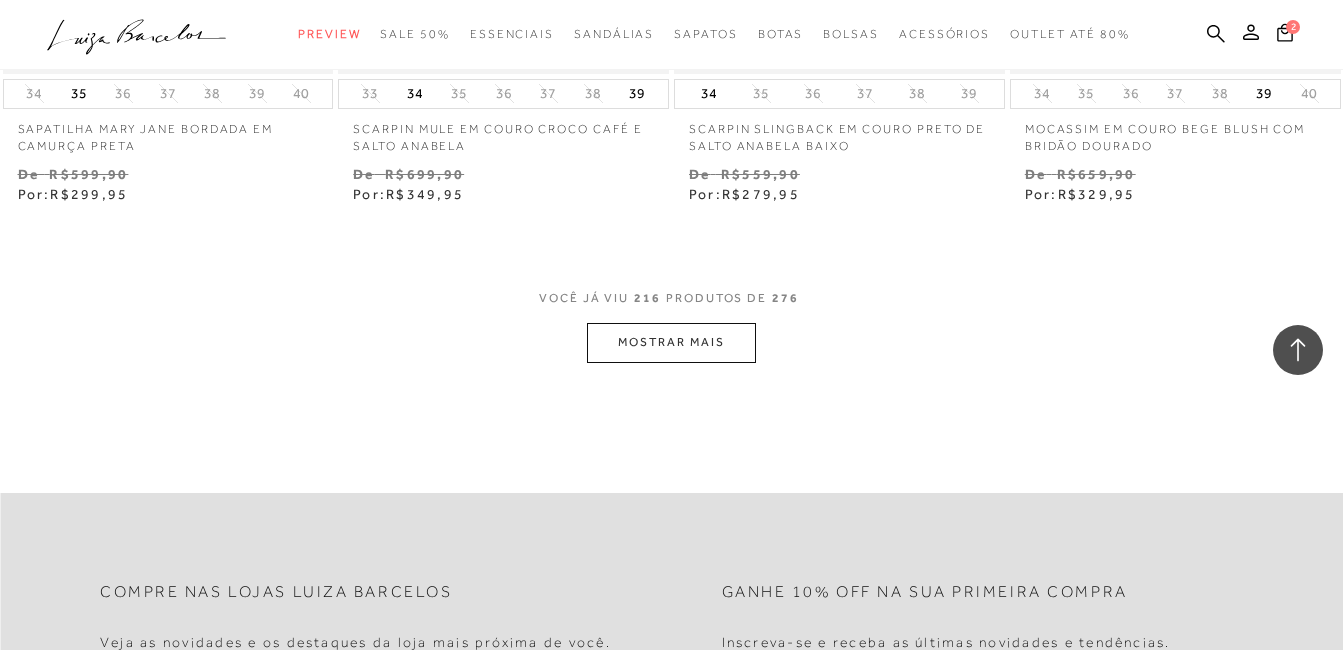 click on "MOSTRAR MAIS" at bounding box center (671, 342) 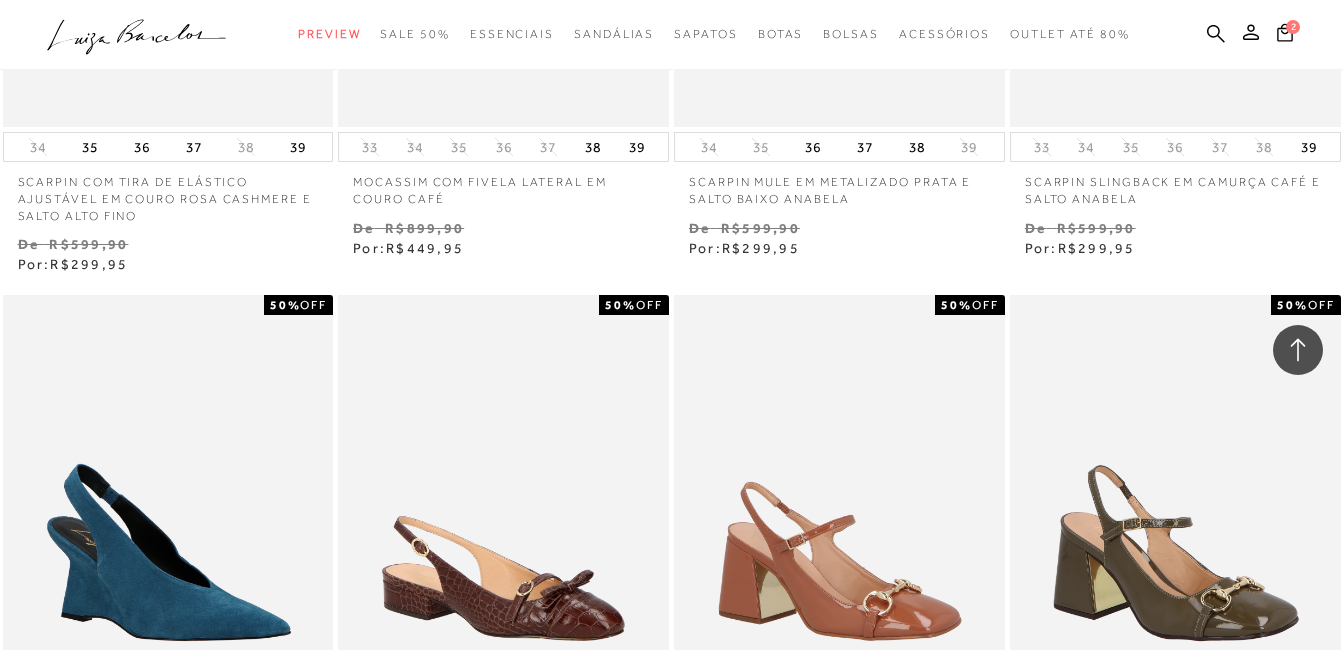 scroll, scrollTop: 32062, scrollLeft: 0, axis: vertical 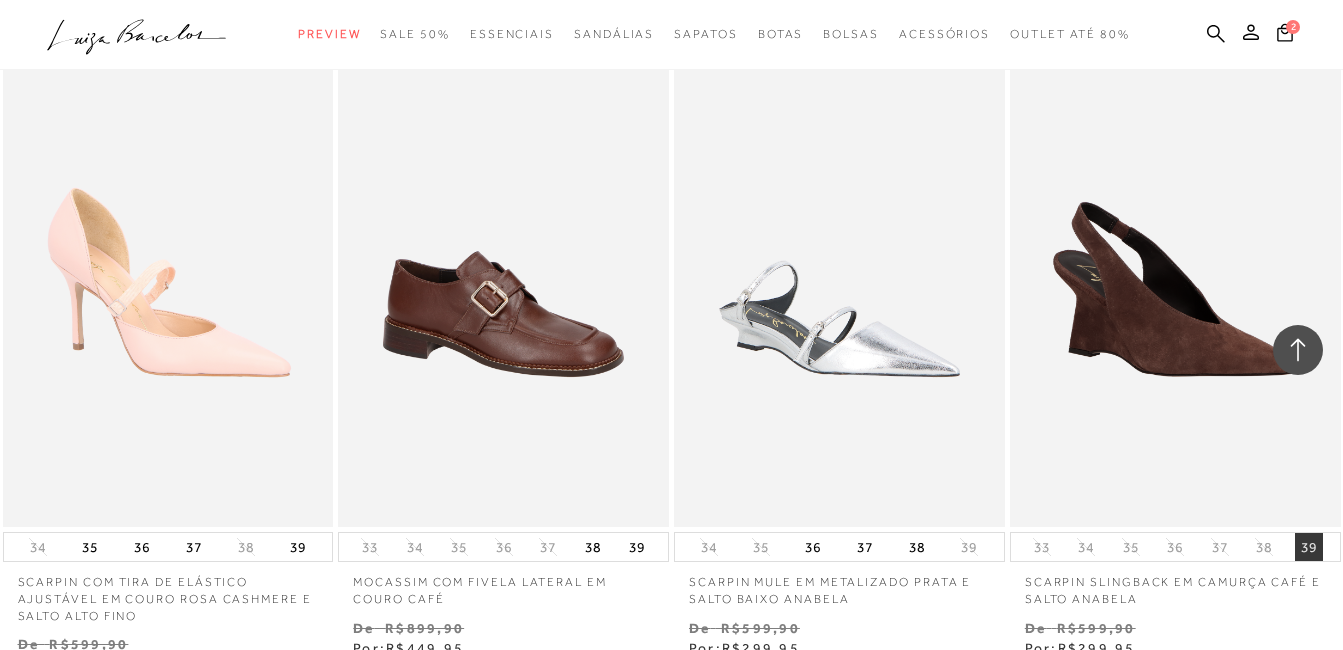 click on "39" at bounding box center [1309, 547] 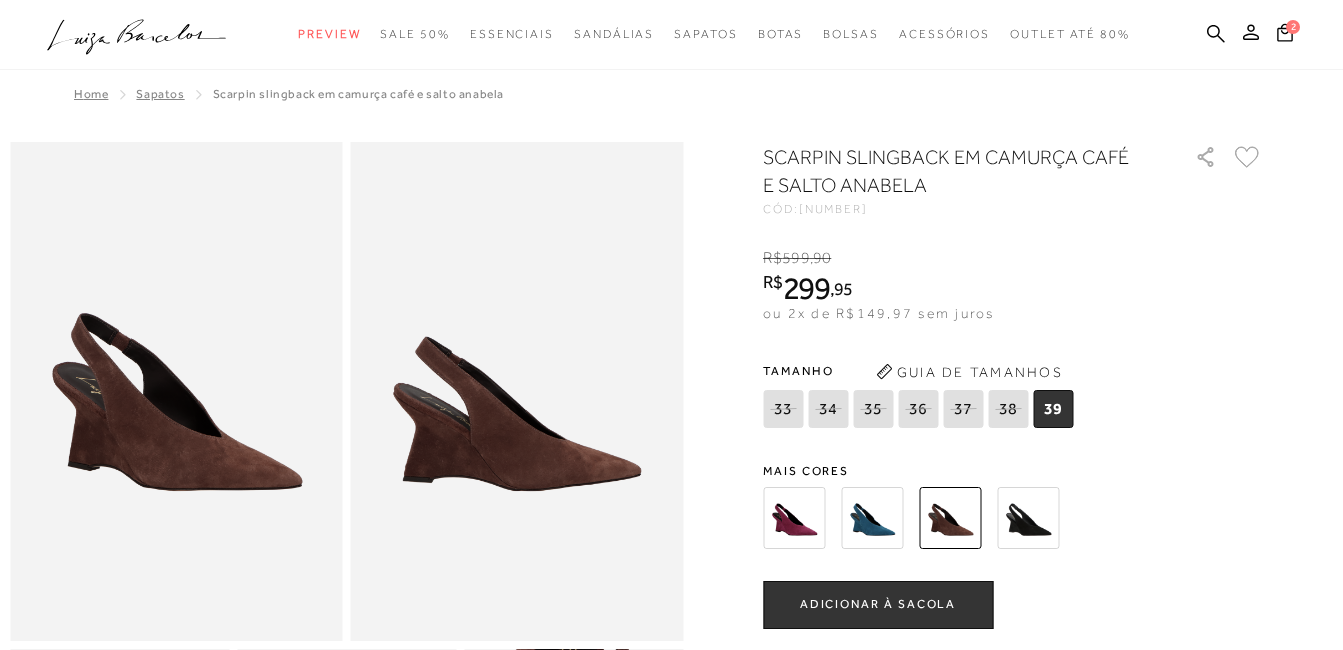 scroll, scrollTop: 0, scrollLeft: 0, axis: both 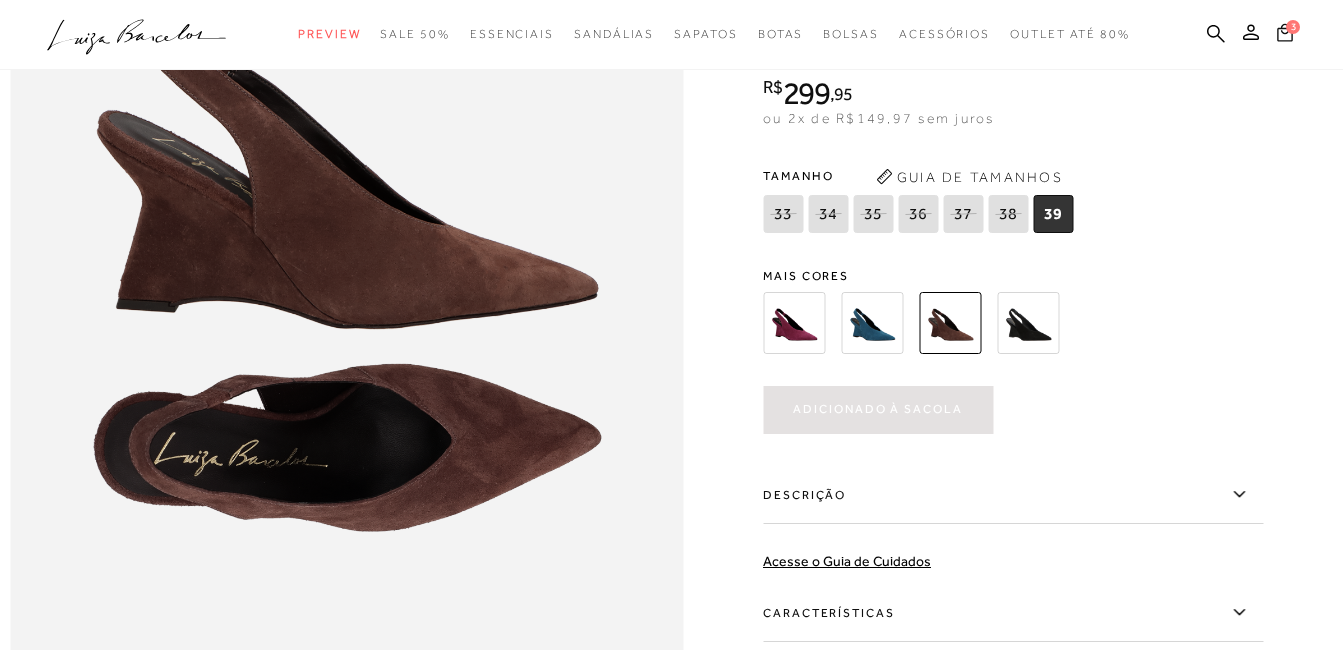 click 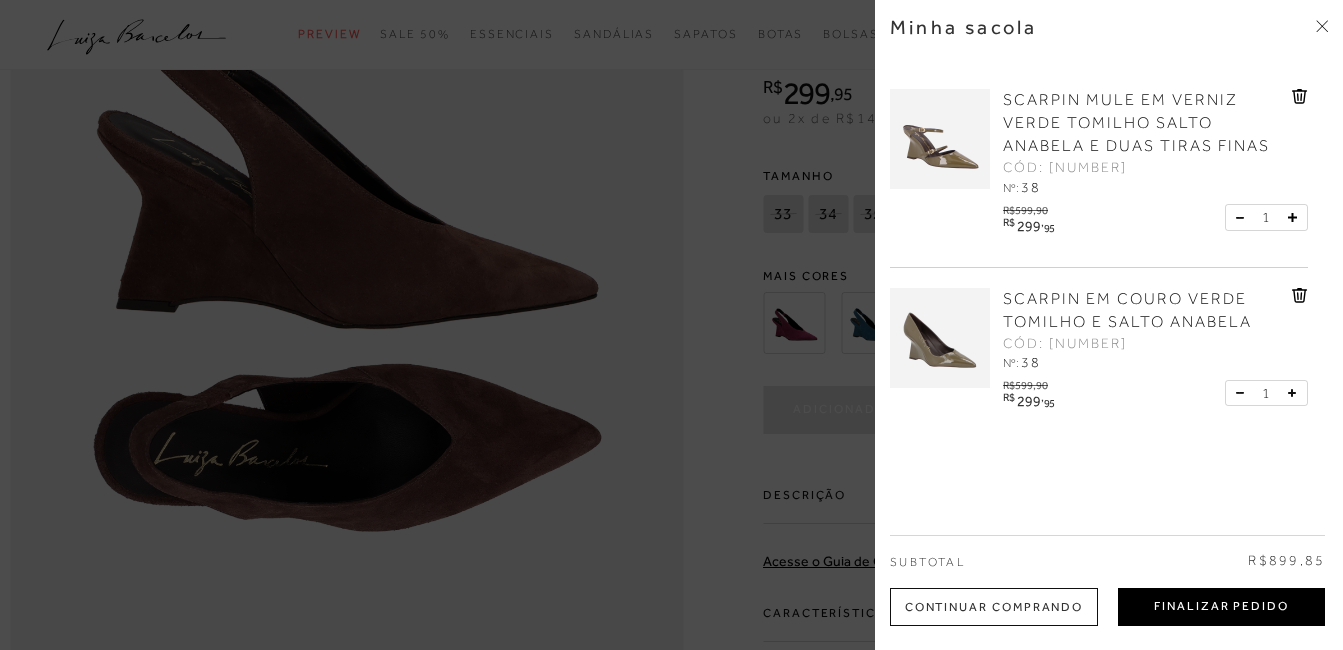 click on "Finalizar Pedido" at bounding box center [1221, 607] 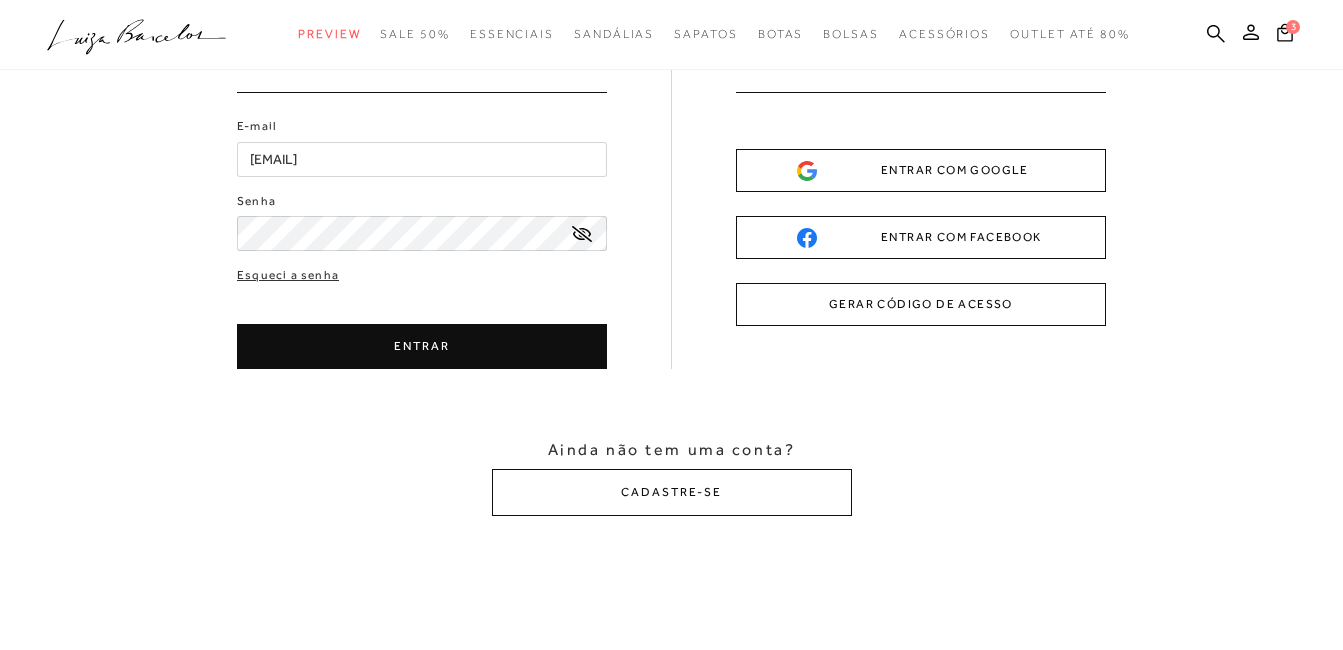 scroll, scrollTop: 0, scrollLeft: 0, axis: both 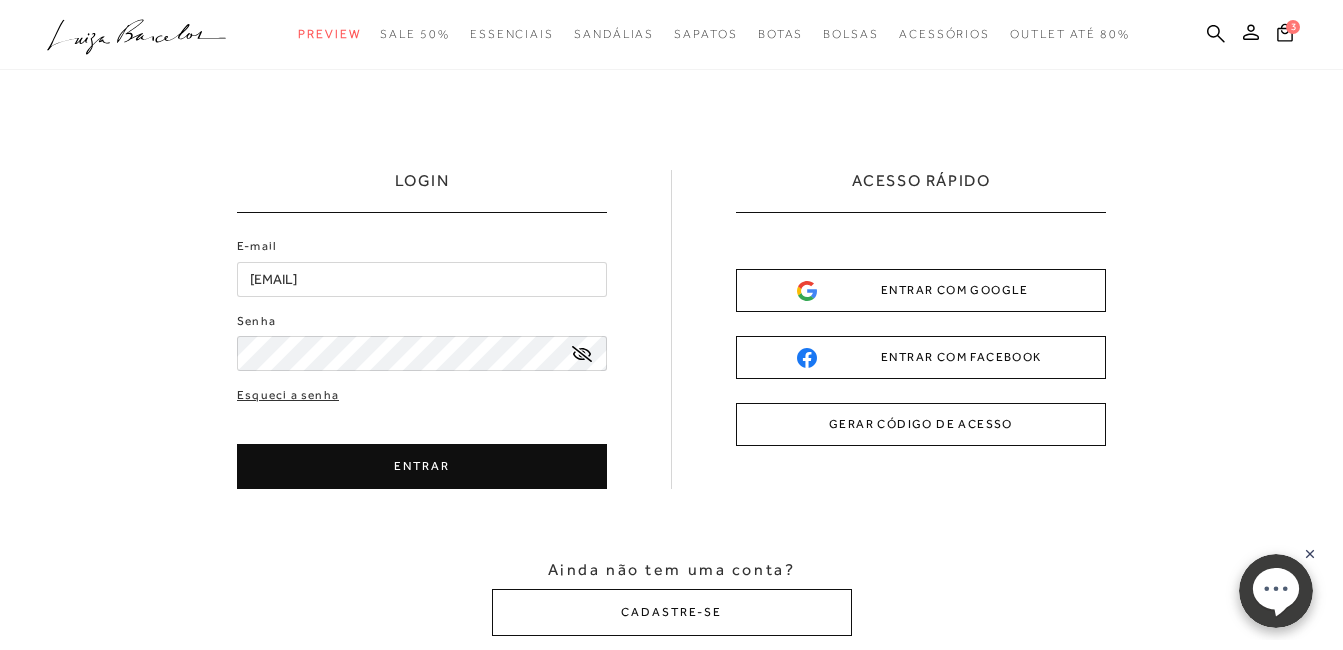 click on "ENTRAR" at bounding box center (422, 466) 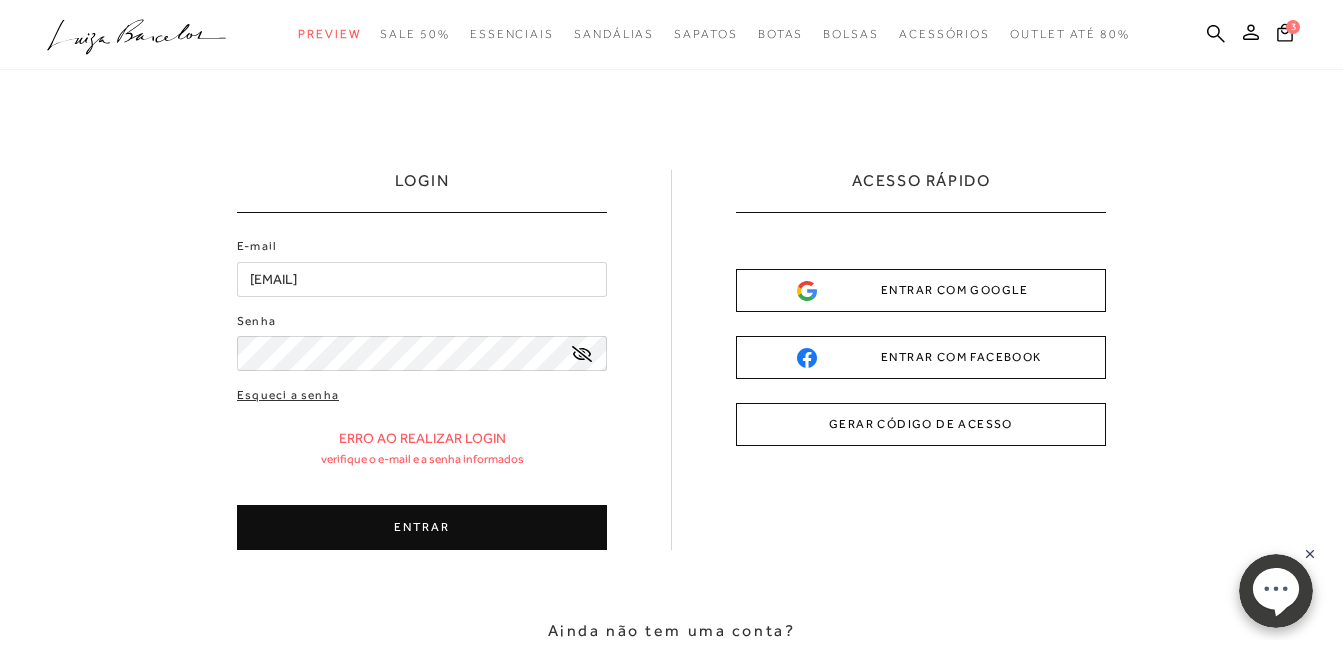 click on "ENTRAR" at bounding box center (422, 527) 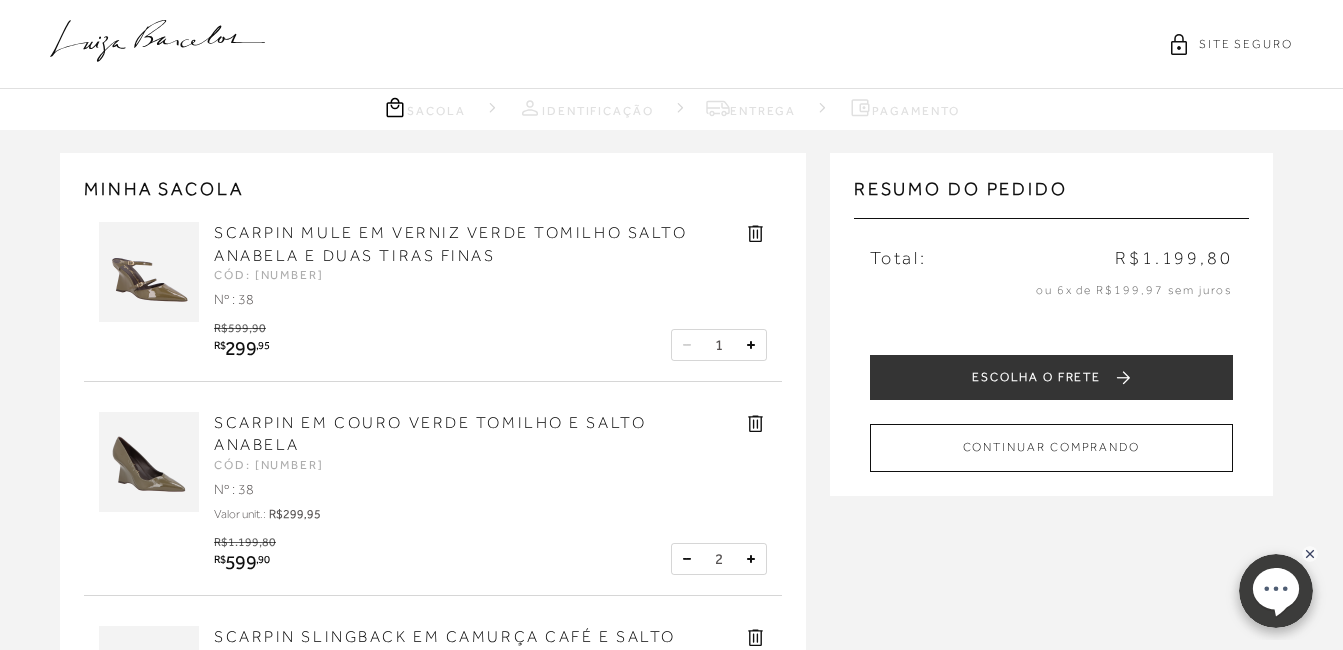 scroll, scrollTop: 0, scrollLeft: 0, axis: both 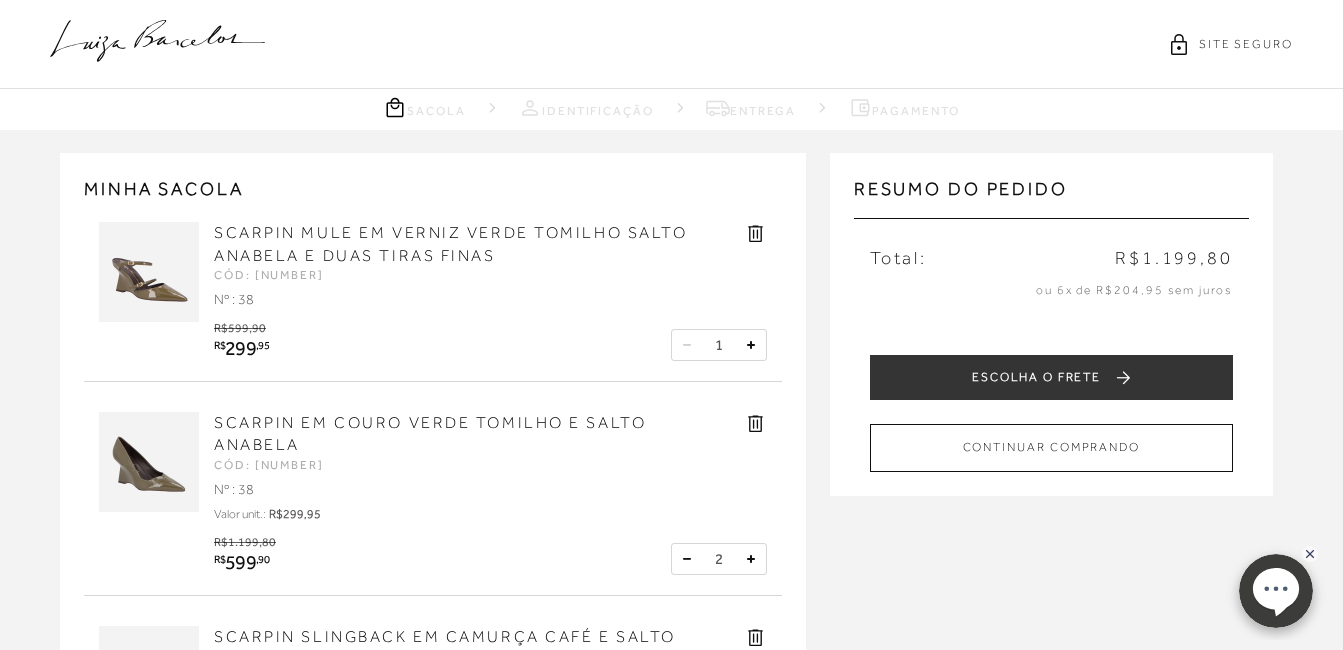 click on "SCARPIN MULE EM VERNIZ VERDE TOMILHO SALTO ANABELA E DUAS TIRAS FINAS" at bounding box center [451, 244] 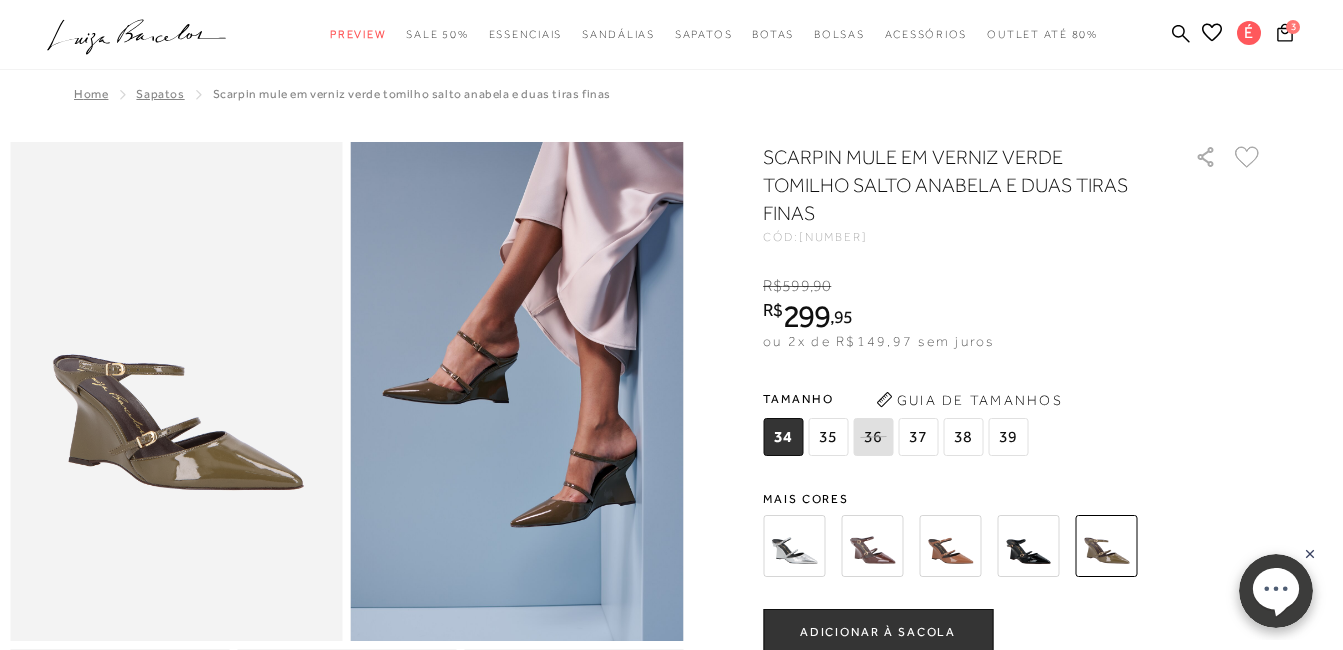 scroll, scrollTop: 0, scrollLeft: 0, axis: both 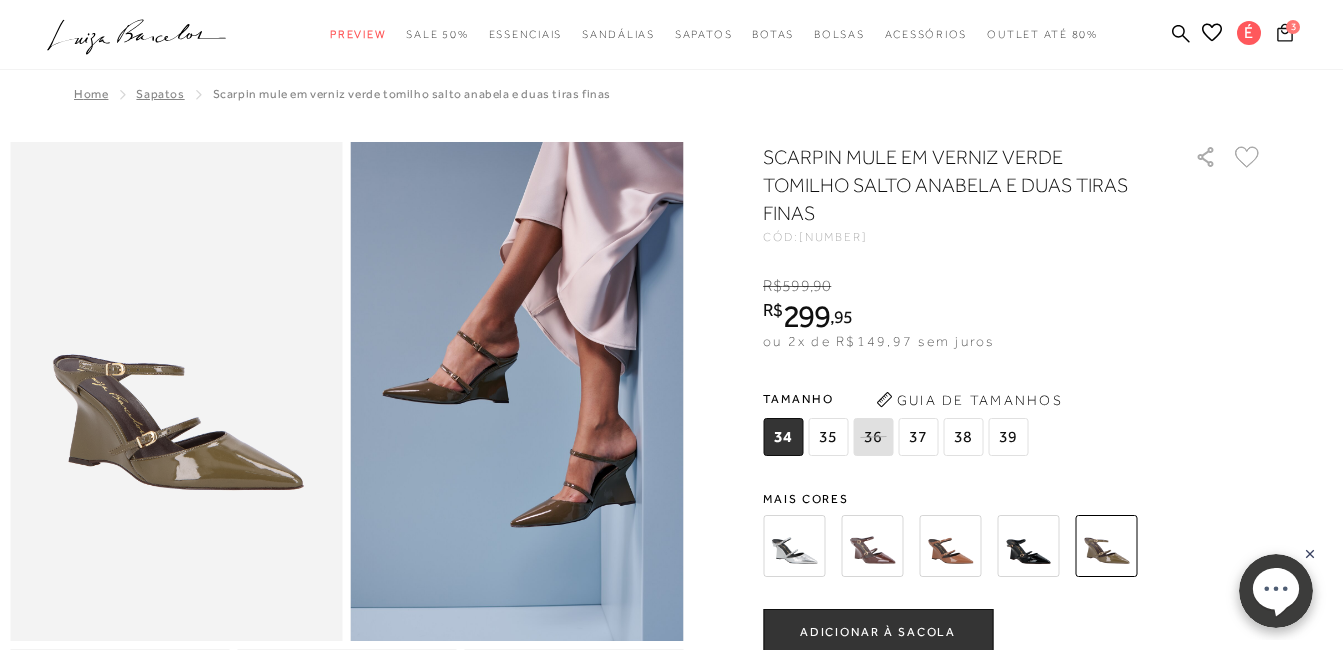 click on "3" at bounding box center [1293, 27] 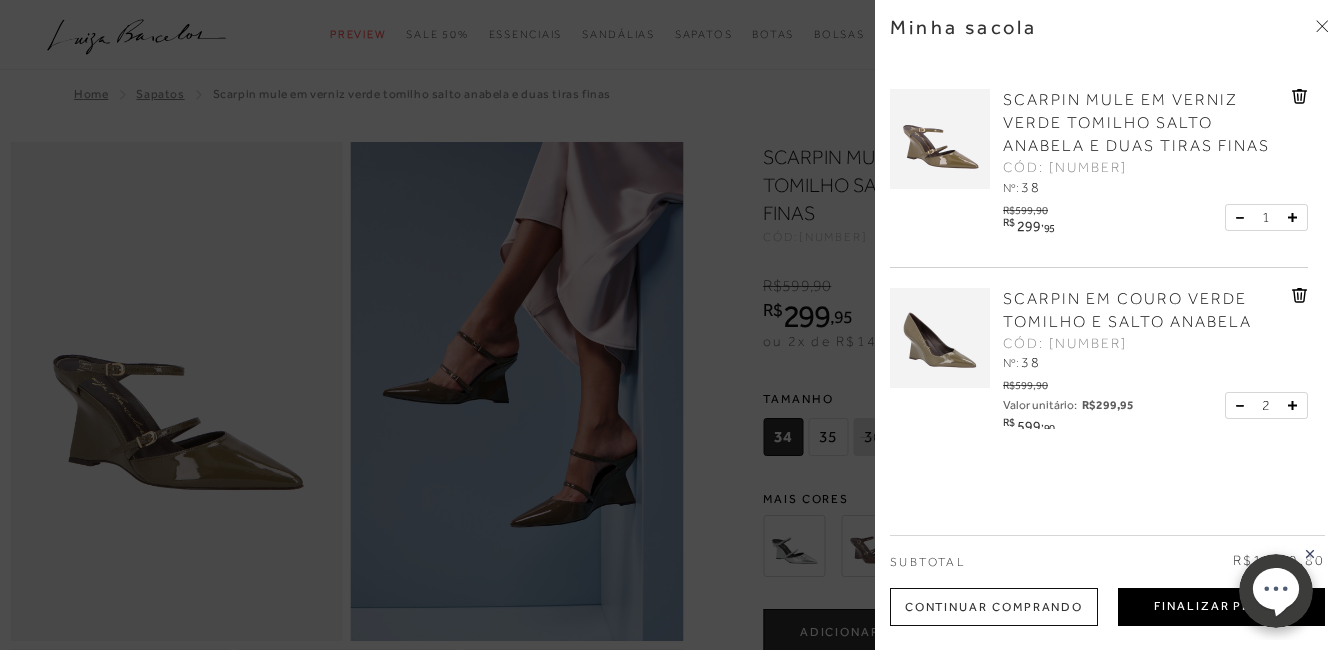 click on "Finalizar Pedido" at bounding box center [1221, 607] 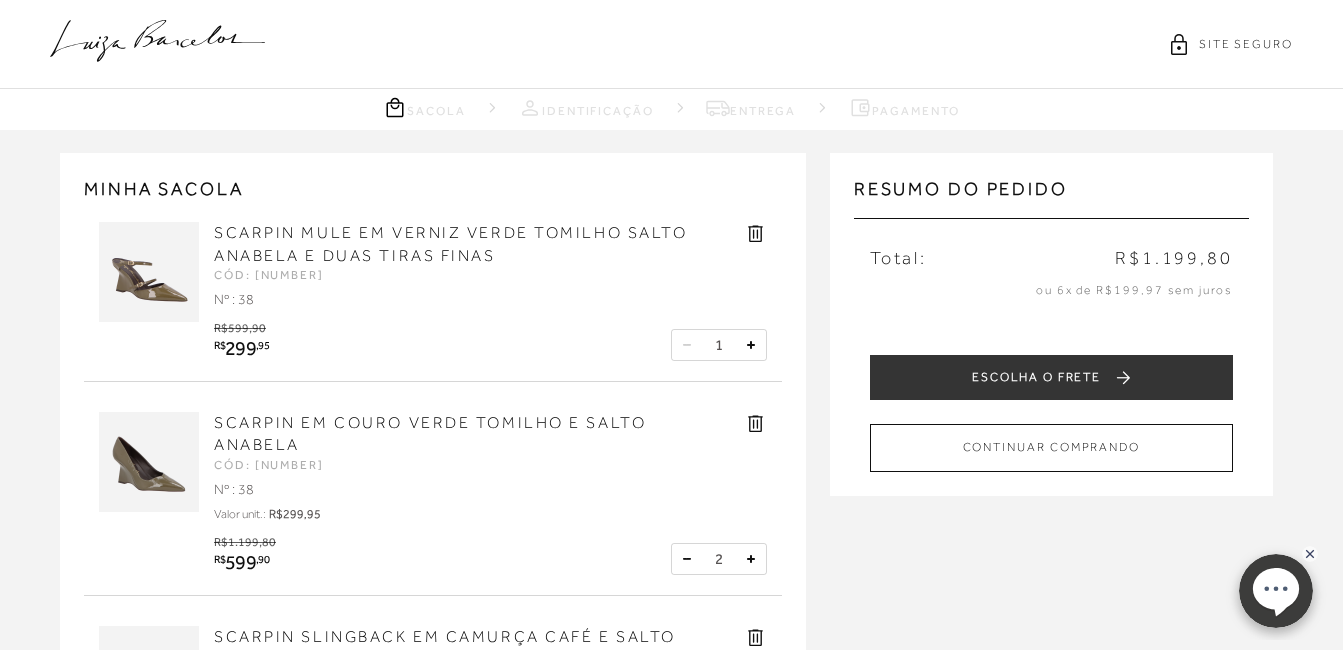 scroll, scrollTop: 0, scrollLeft: 0, axis: both 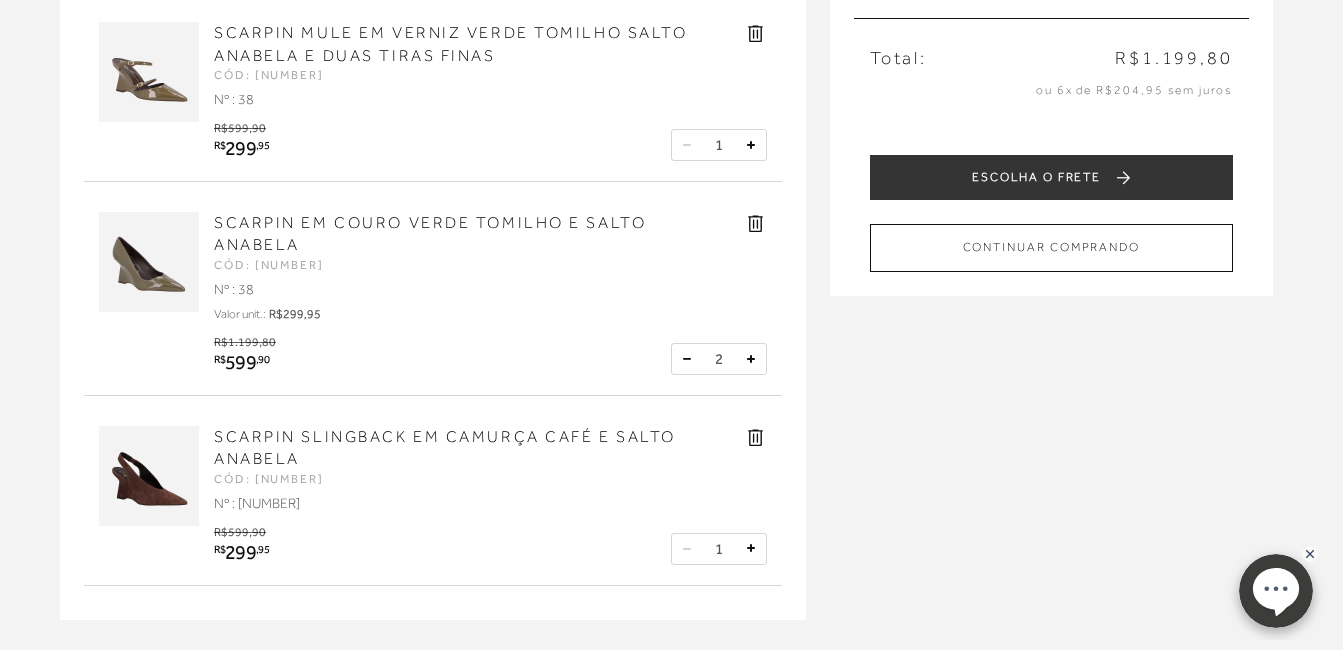 click at bounding box center (687, 359) 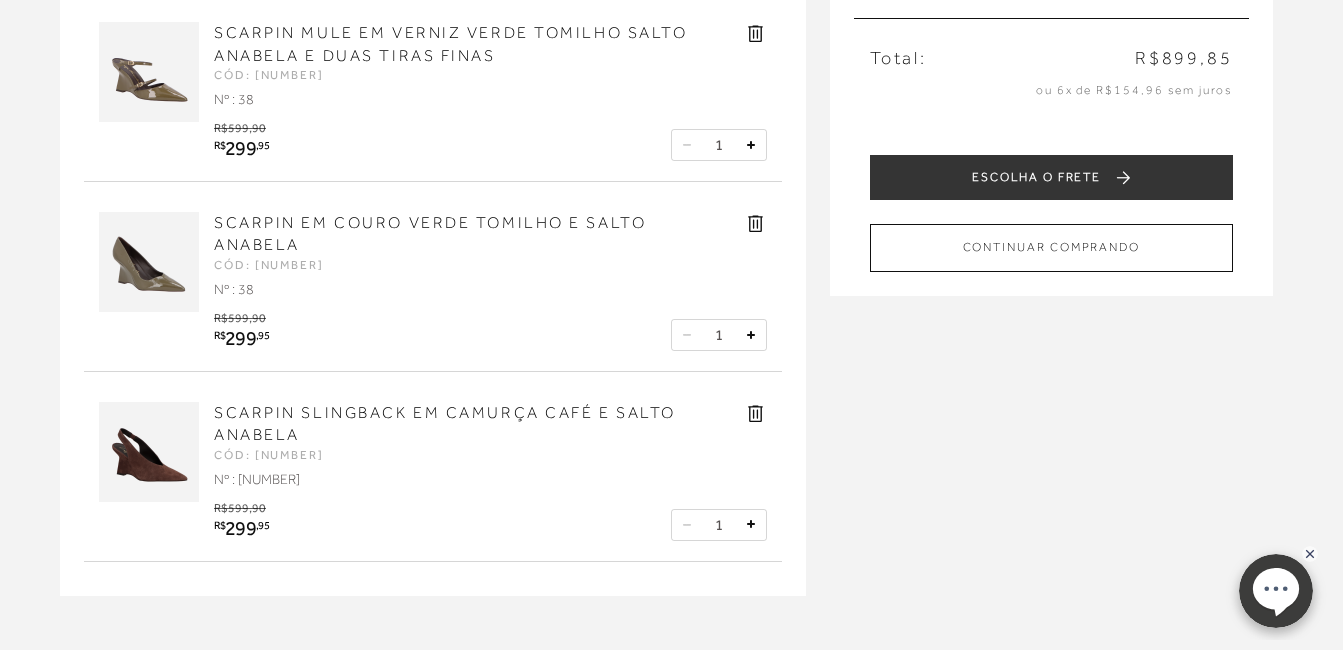 click 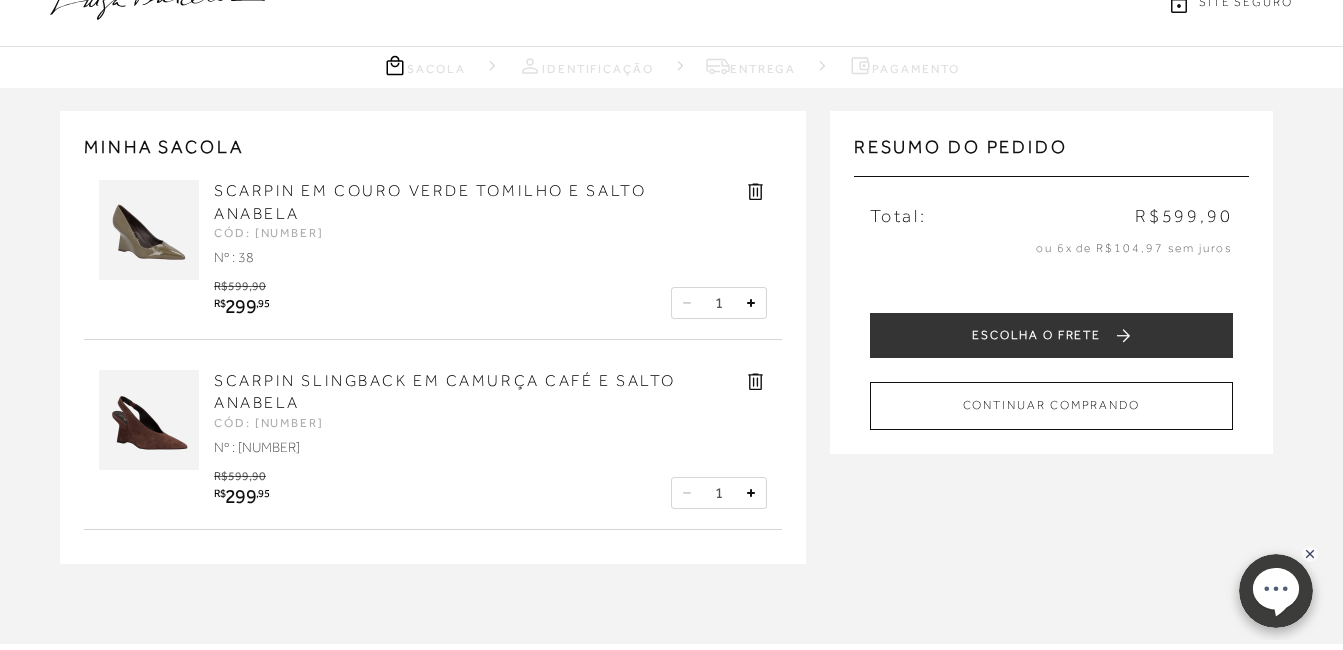scroll, scrollTop: 40, scrollLeft: 0, axis: vertical 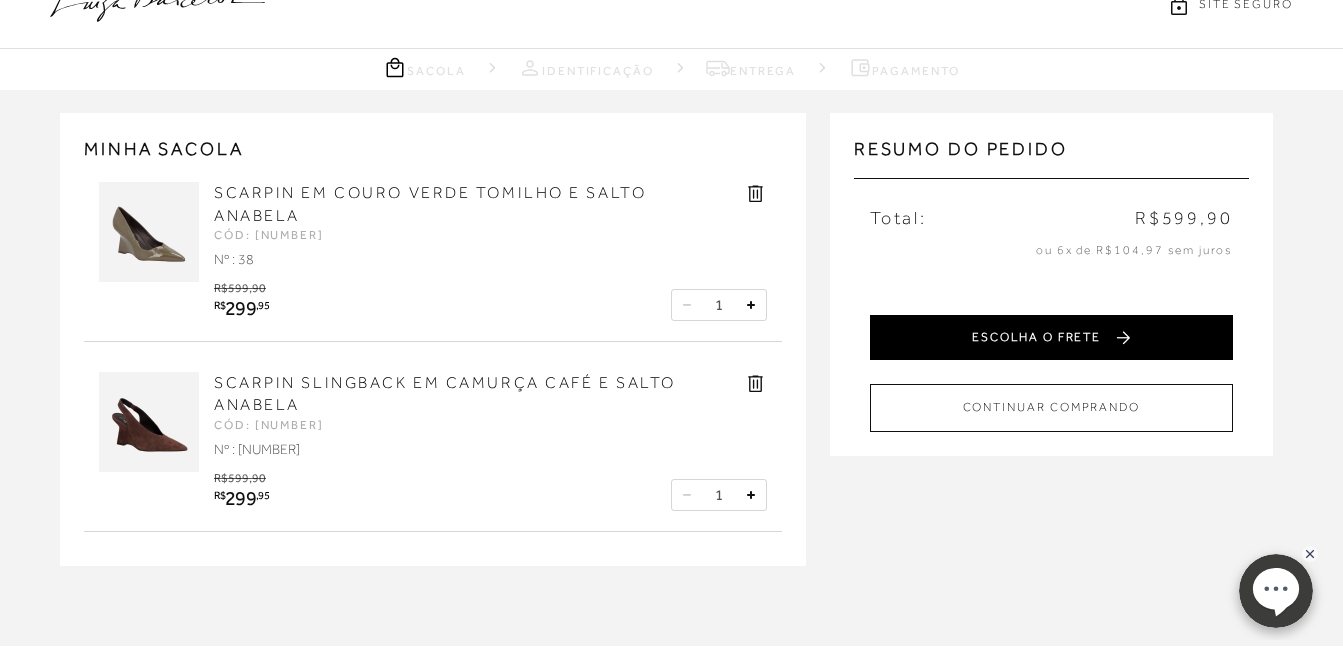 click on "ESCOLHA O FRETE" at bounding box center [1051, 337] 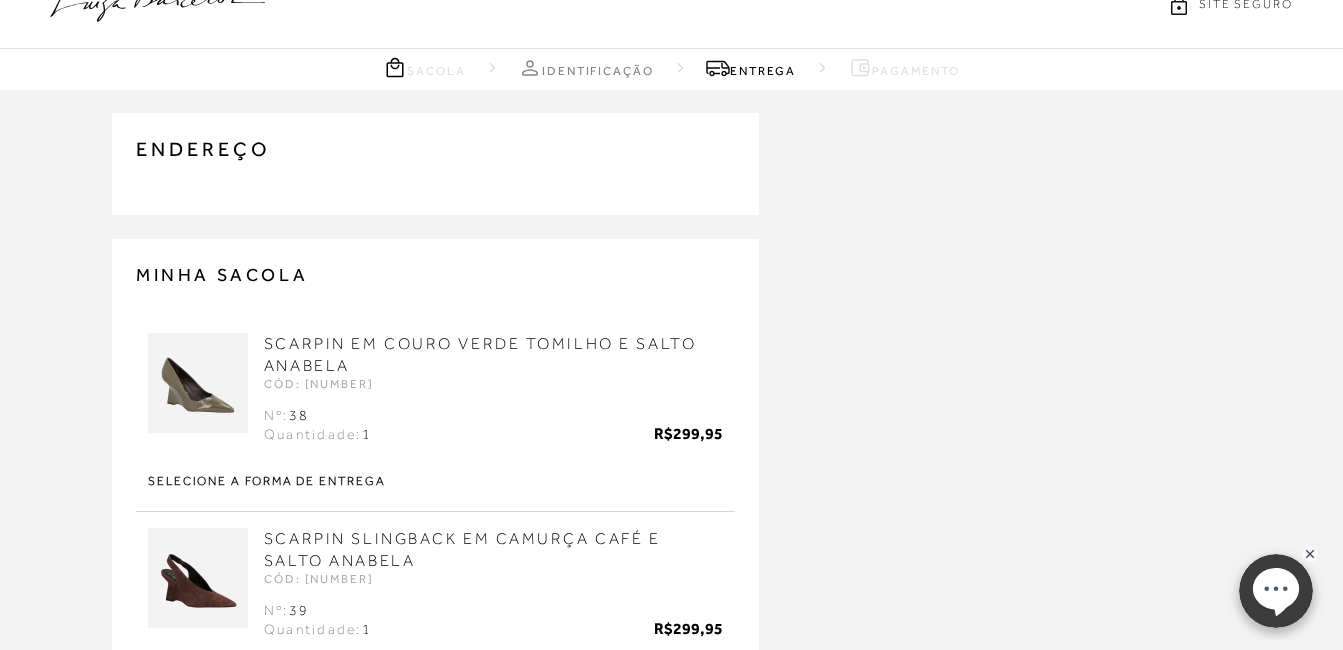 scroll, scrollTop: 0, scrollLeft: 0, axis: both 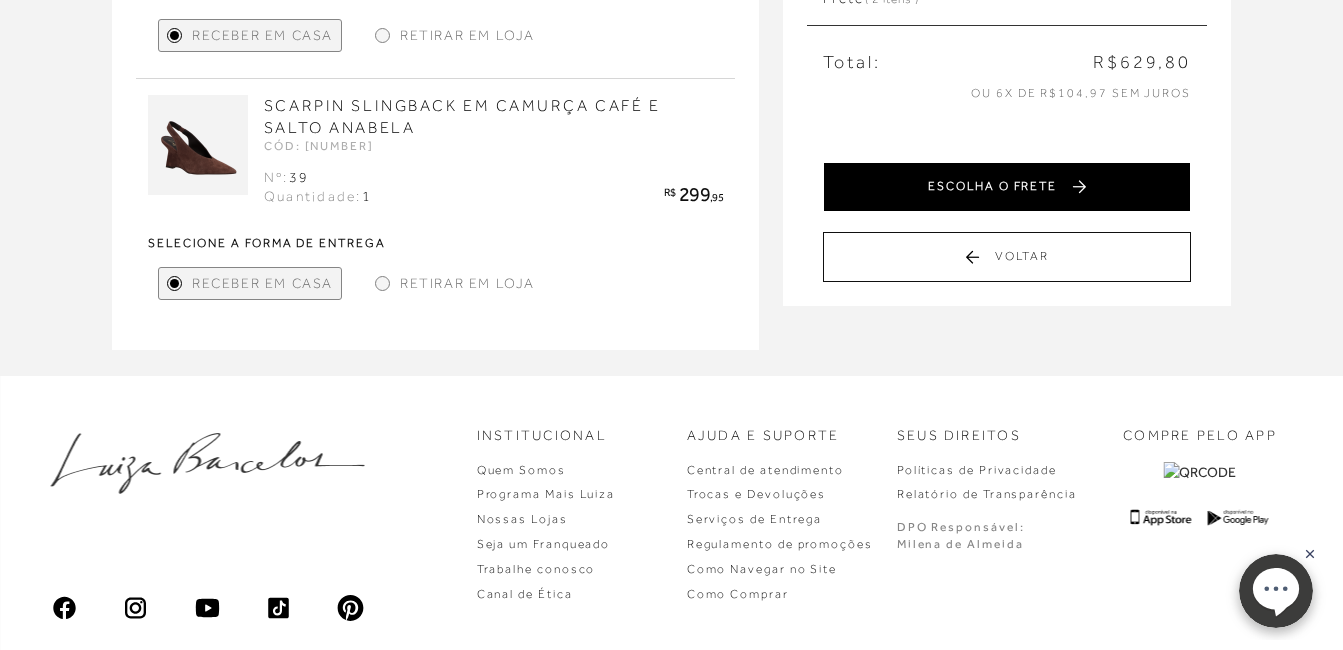 click on "ESCOLHA O FRETE" at bounding box center [1007, 187] 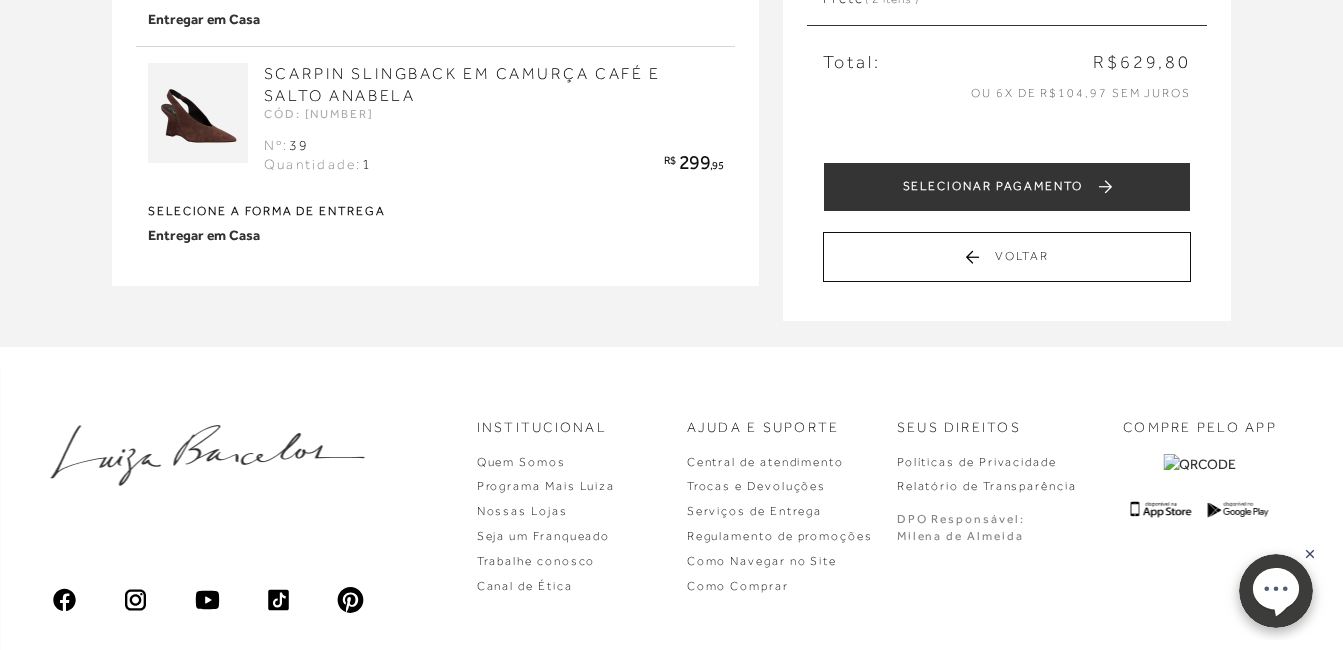 scroll, scrollTop: 0, scrollLeft: 0, axis: both 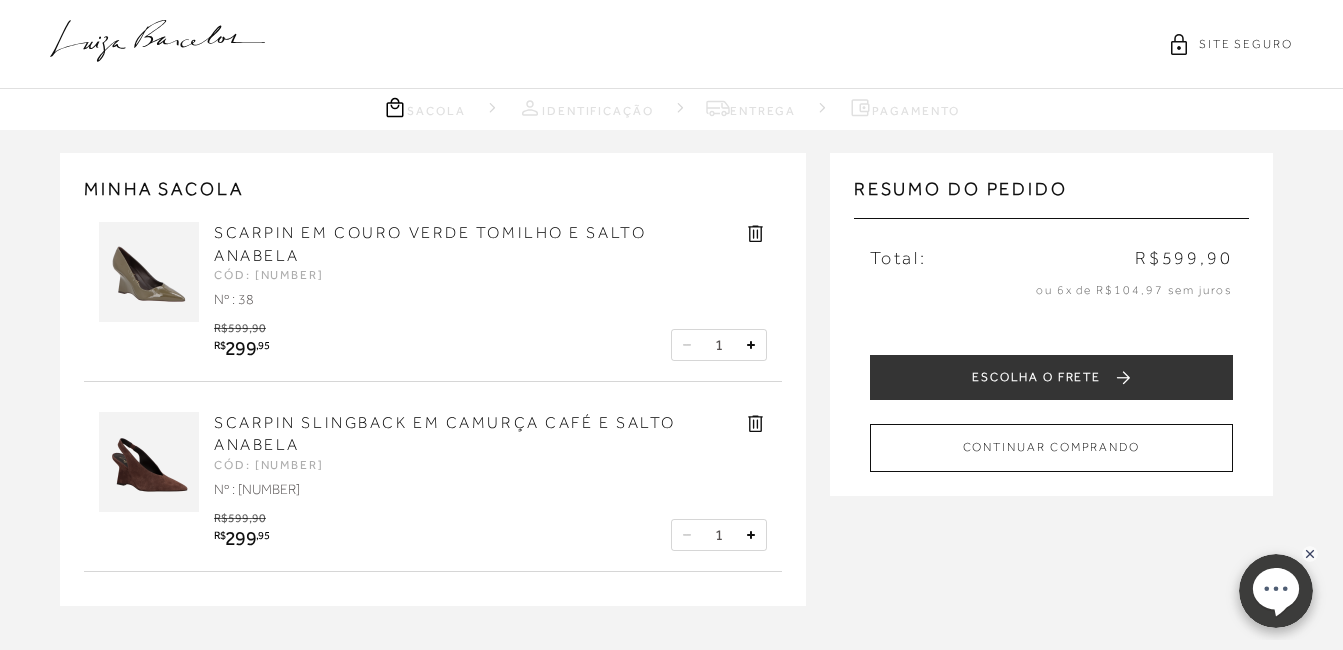 click 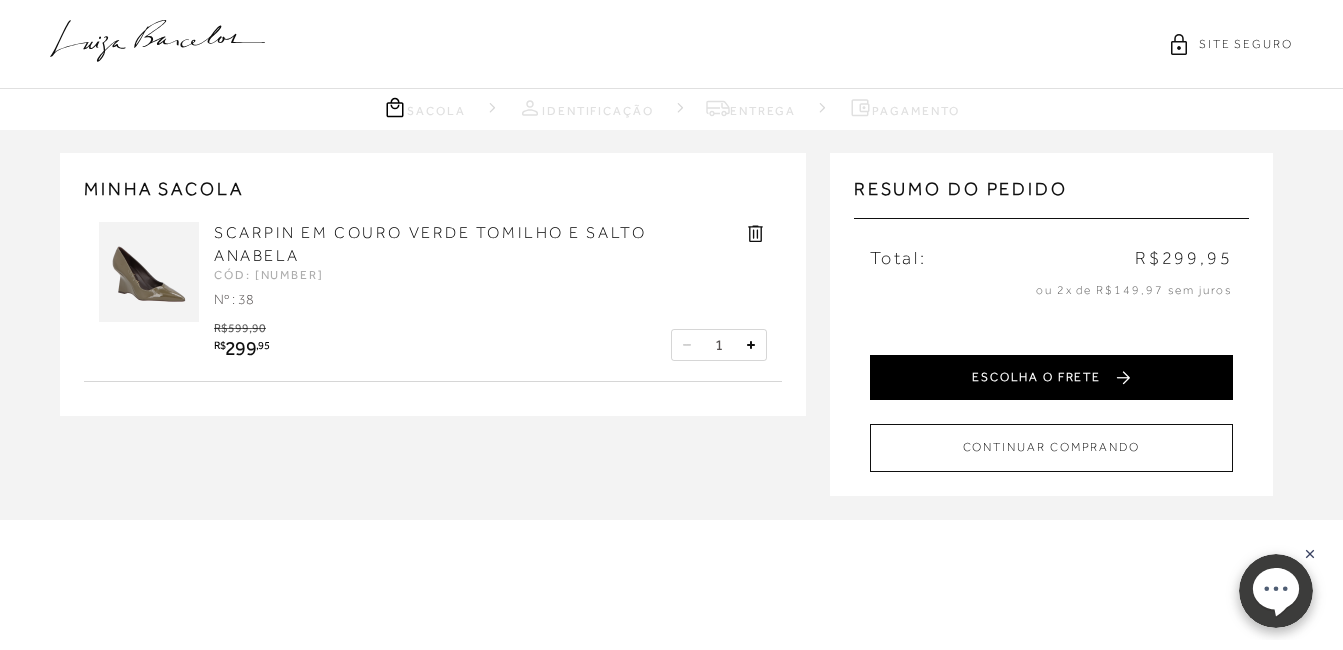 click on "ESCOLHA O FRETE" at bounding box center (1051, 377) 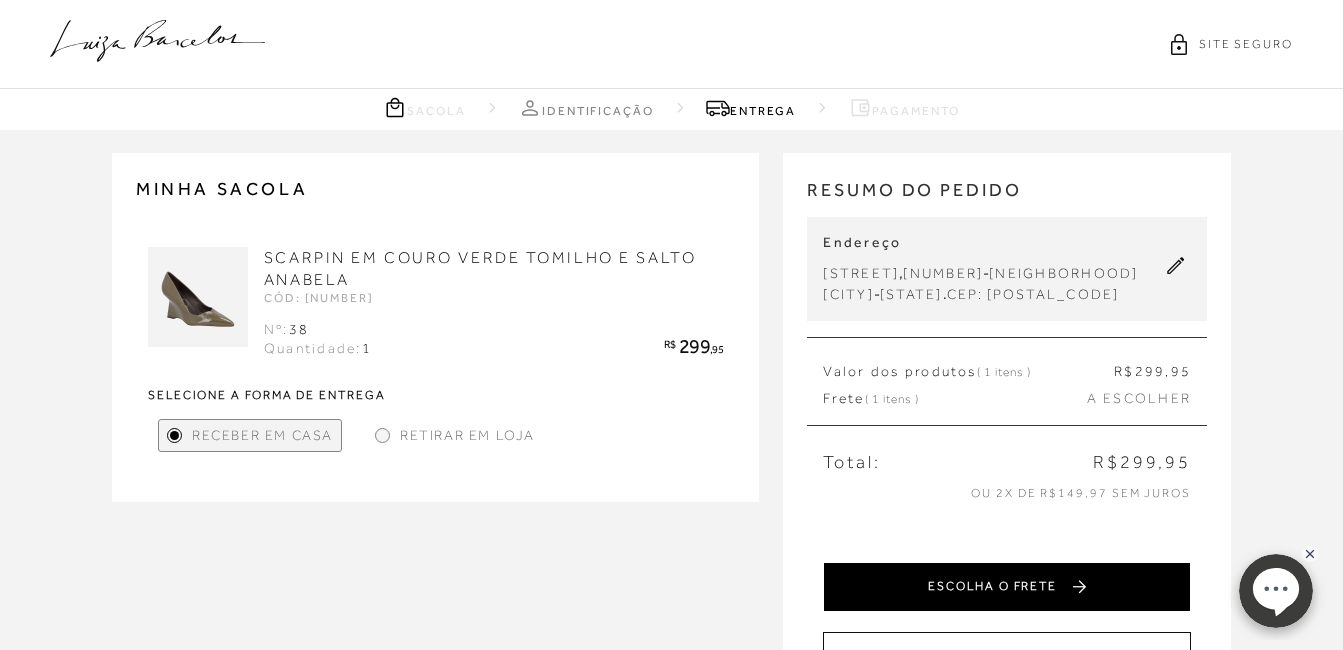 click on "ESCOLHA O FRETE" at bounding box center (1007, 587) 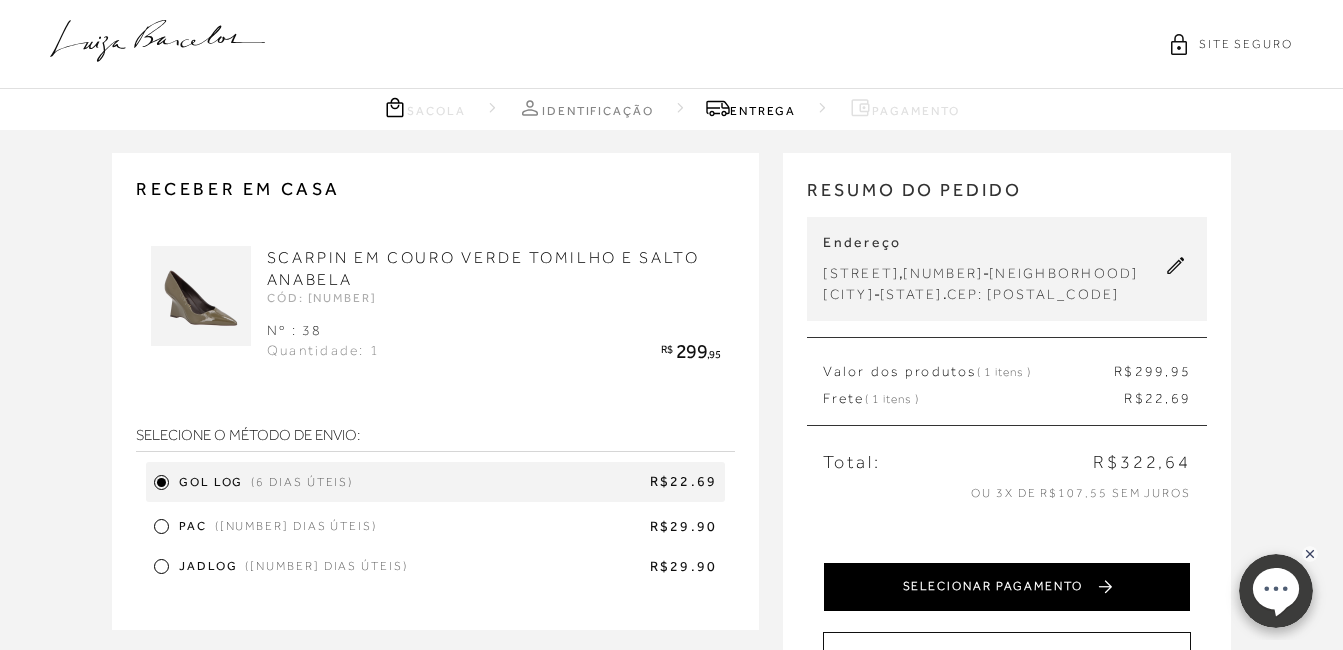 click on "SELECIONAR PAGAMENTO" at bounding box center (1007, 587) 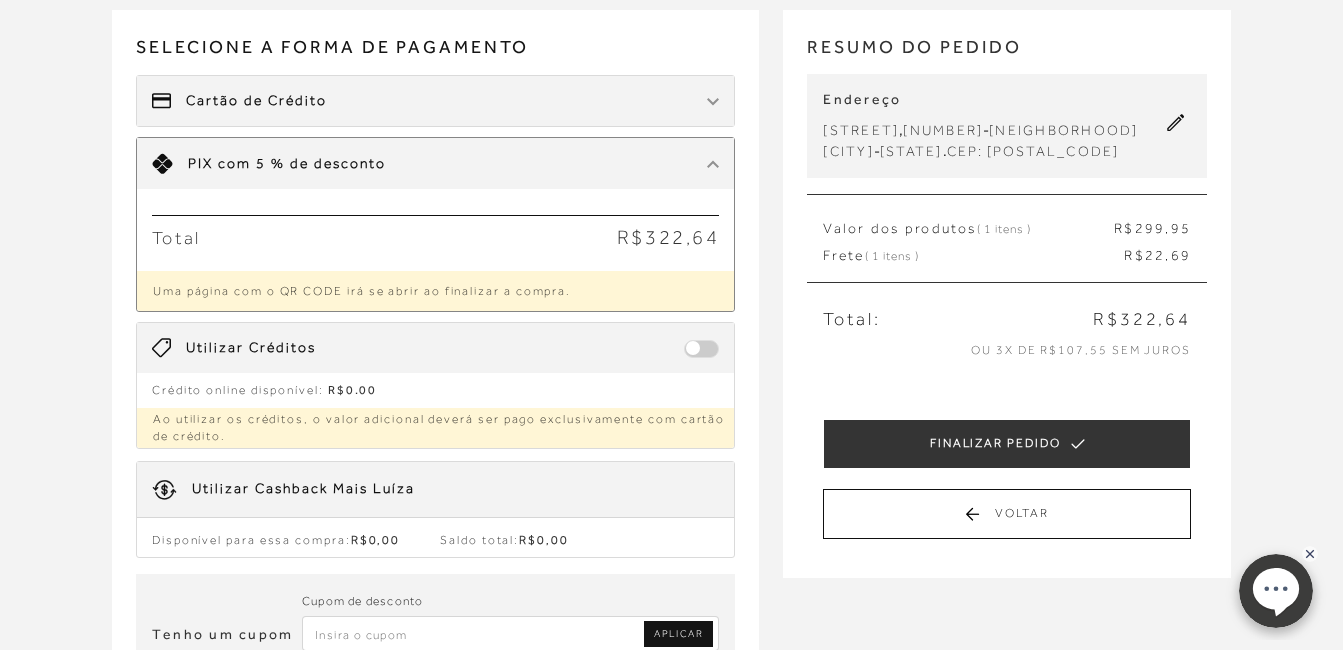 scroll, scrollTop: 160, scrollLeft: 0, axis: vertical 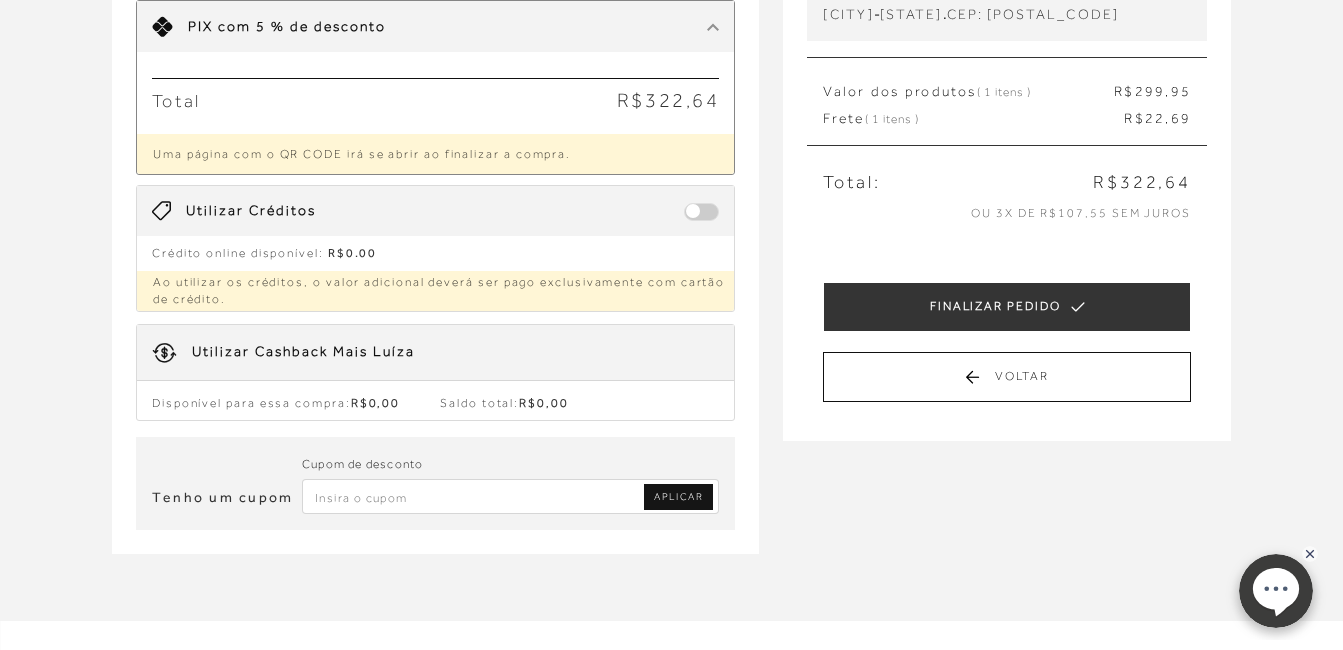 click at bounding box center [511, 496] 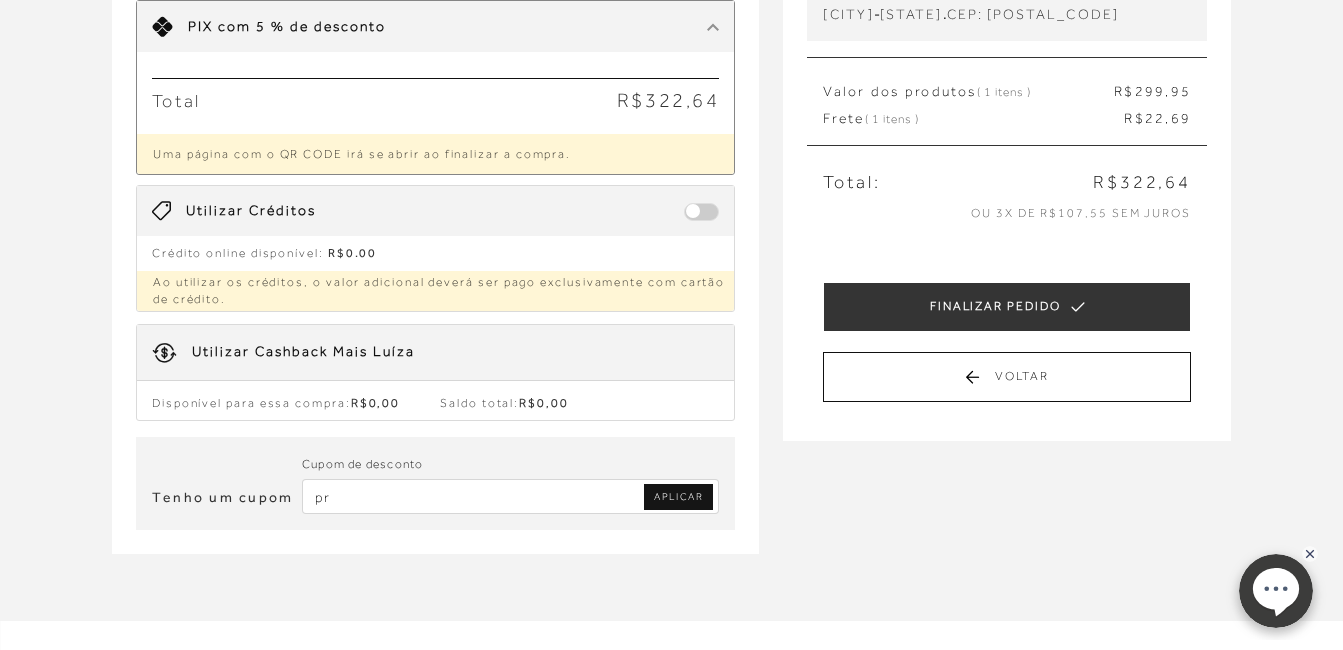 type on "p" 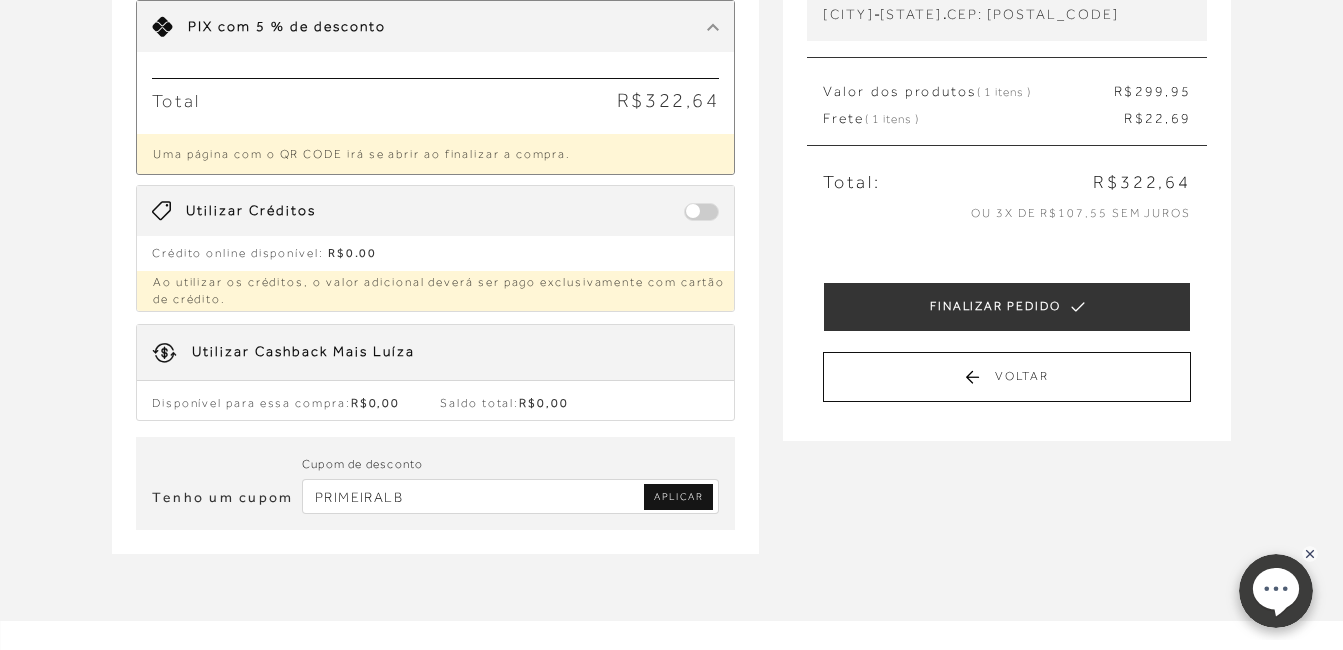 type on "PRIMEIRALB" 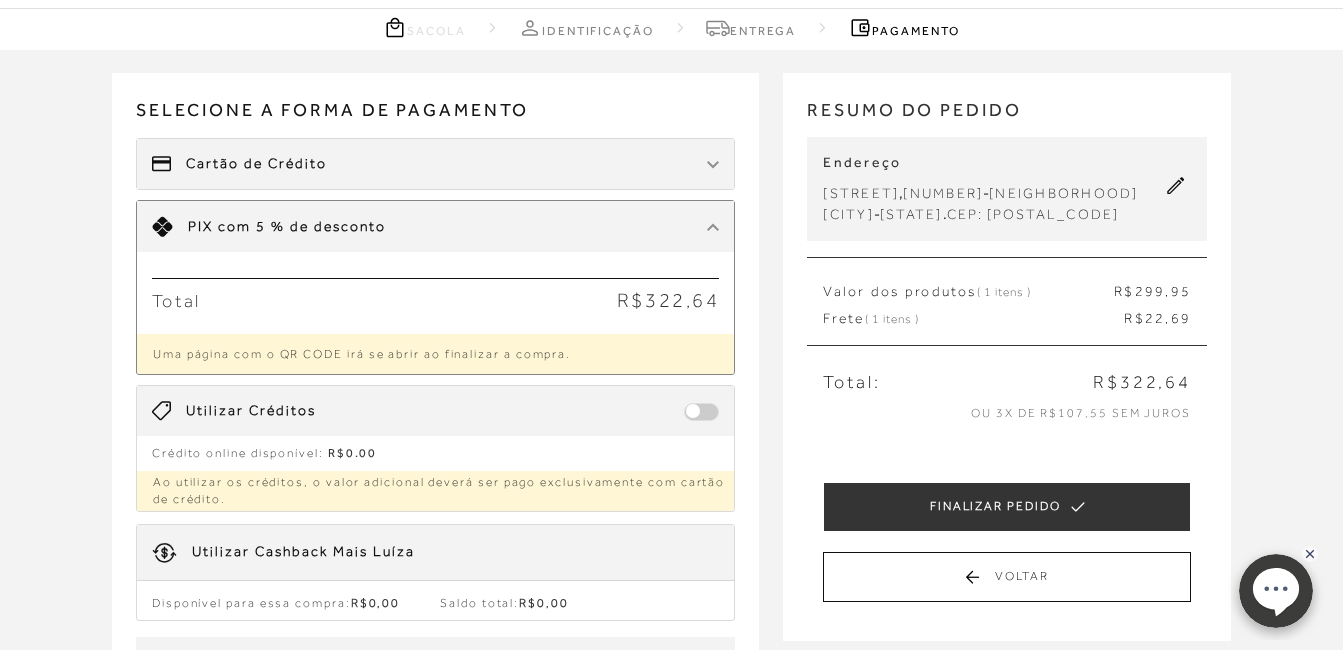 scroll, scrollTop: 0, scrollLeft: 0, axis: both 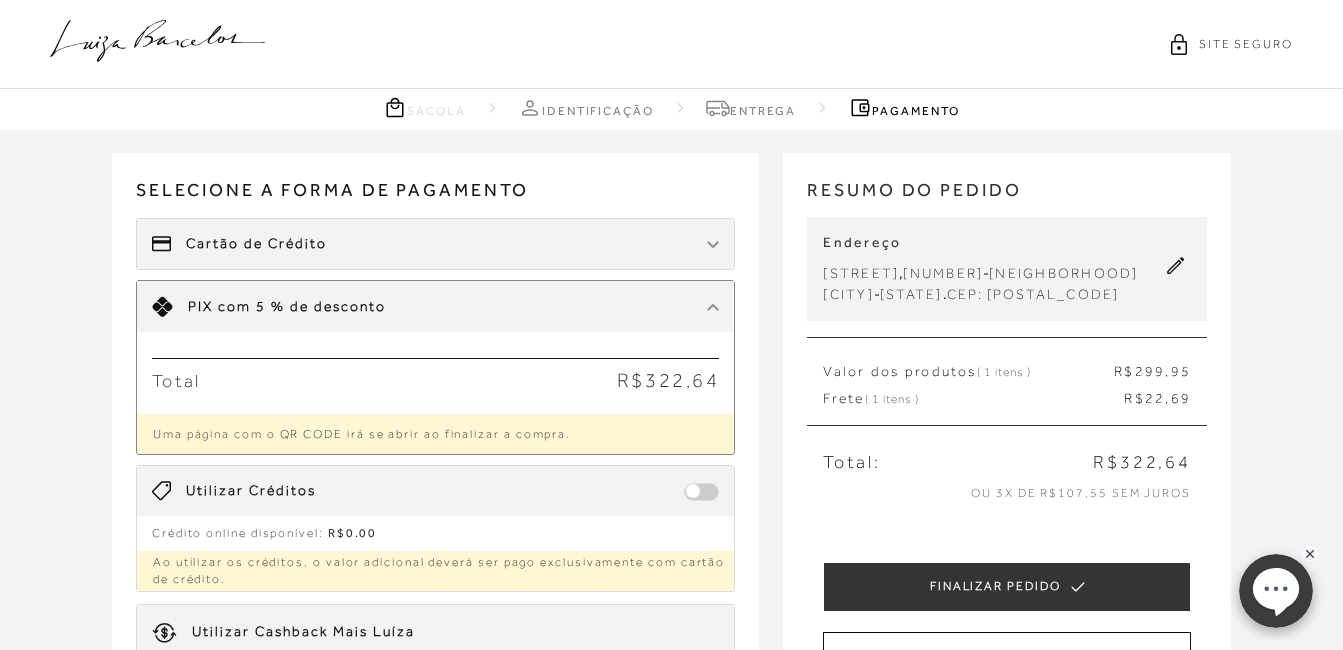 click on "Cartão de Crédito" at bounding box center [256, 244] 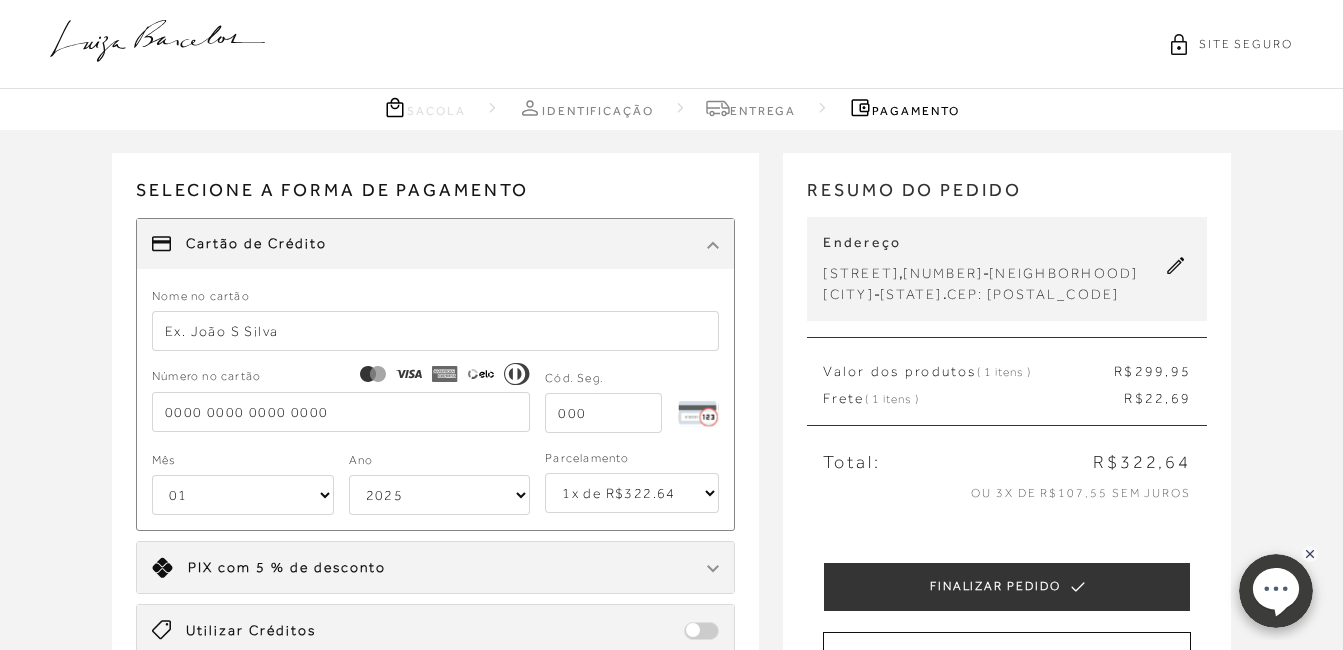 click on "1x de R$322.64 2x de R$161.32 sem juros 3x de R$107.55 sem juros 4x de R$80.66 sem juros 5x de R$64.53 sem juros 6x de R$53.78 sem juros" at bounding box center [632, 493] 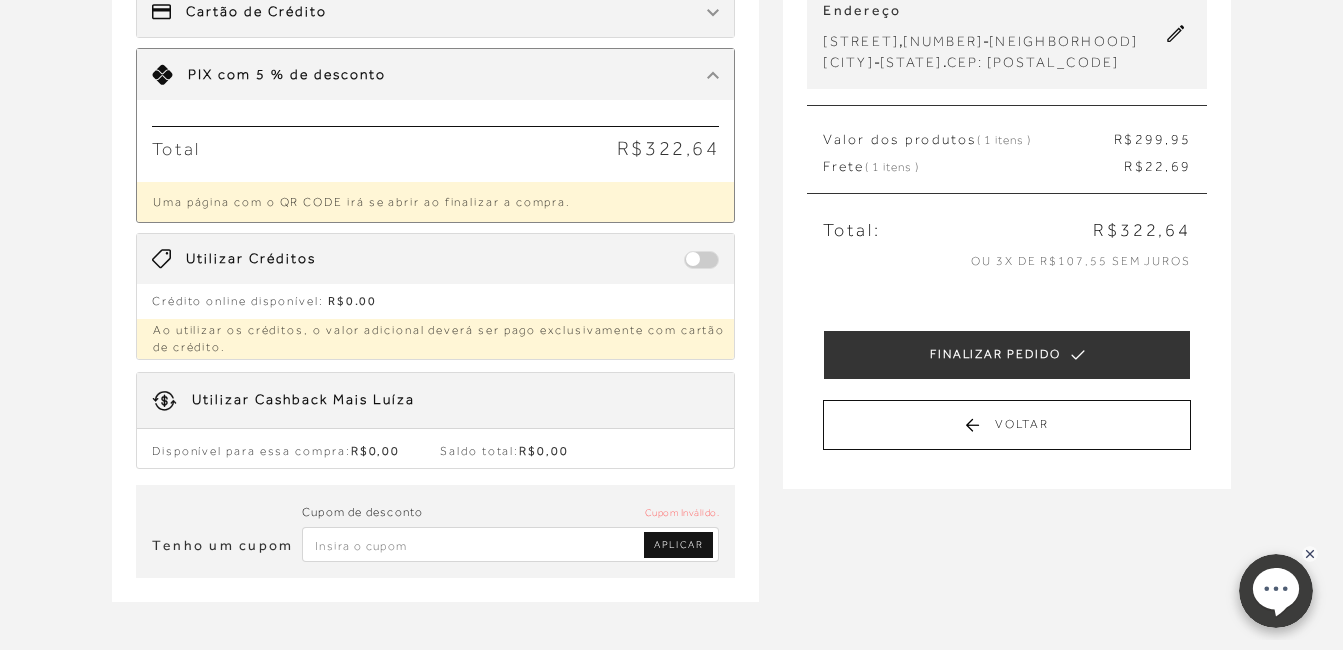scroll, scrollTop: 240, scrollLeft: 0, axis: vertical 